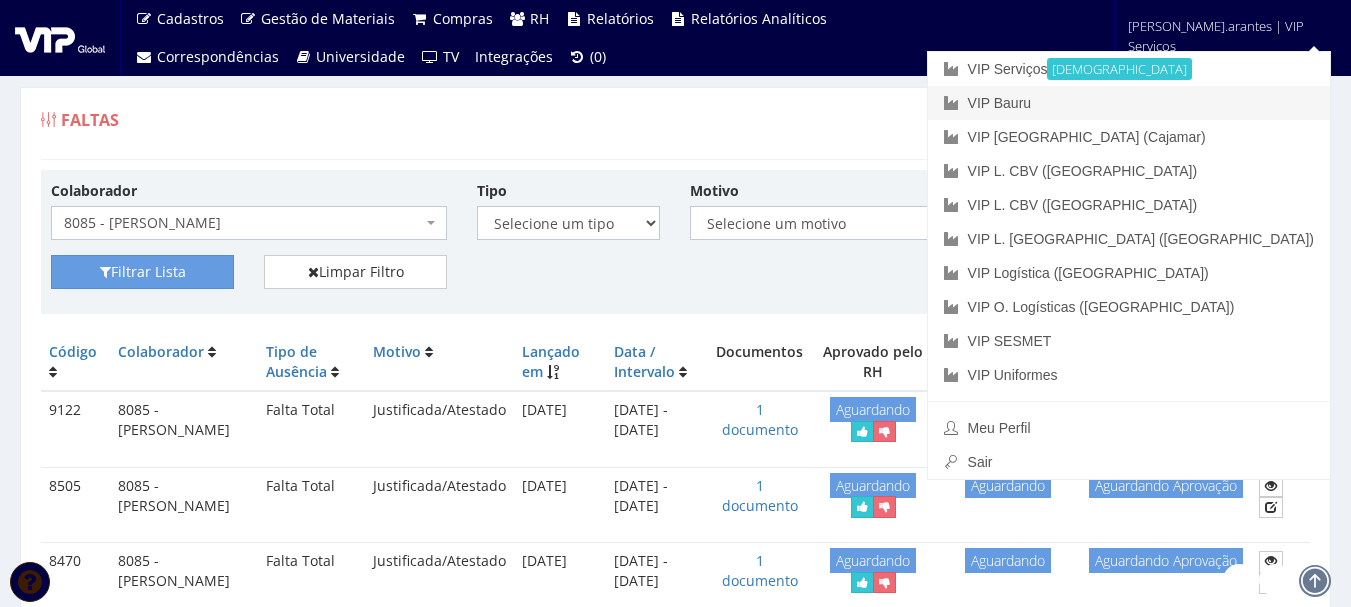 scroll, scrollTop: 0, scrollLeft: 0, axis: both 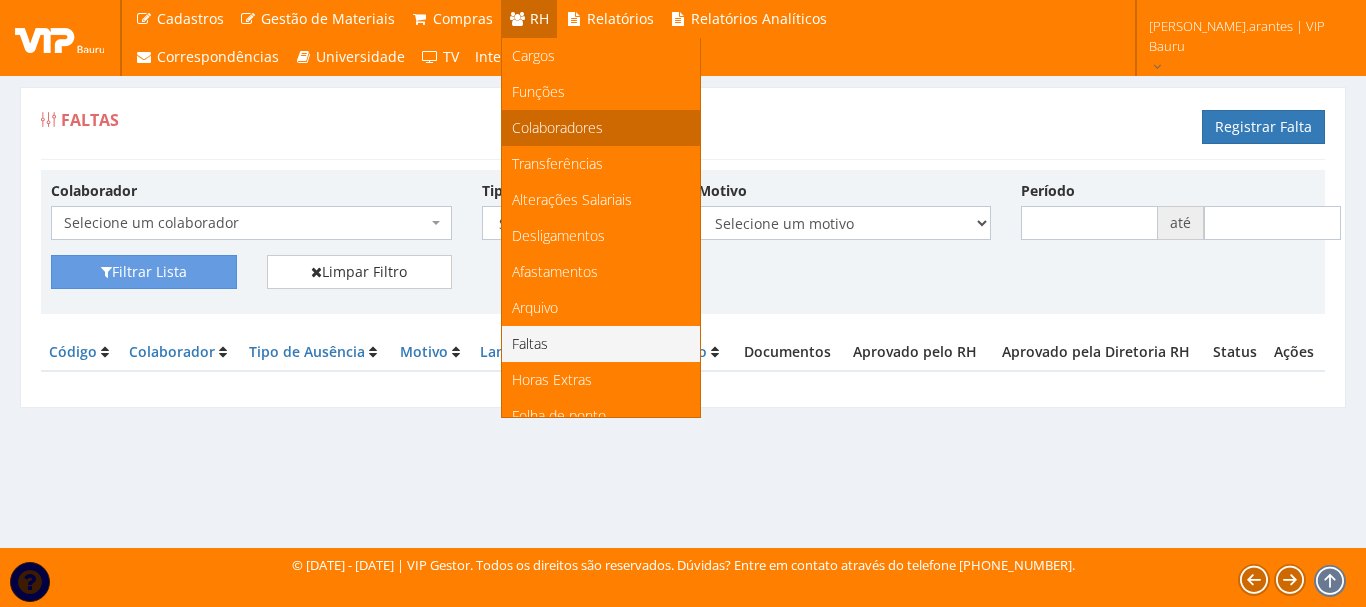 click on "Colaboradores" at bounding box center (557, 127) 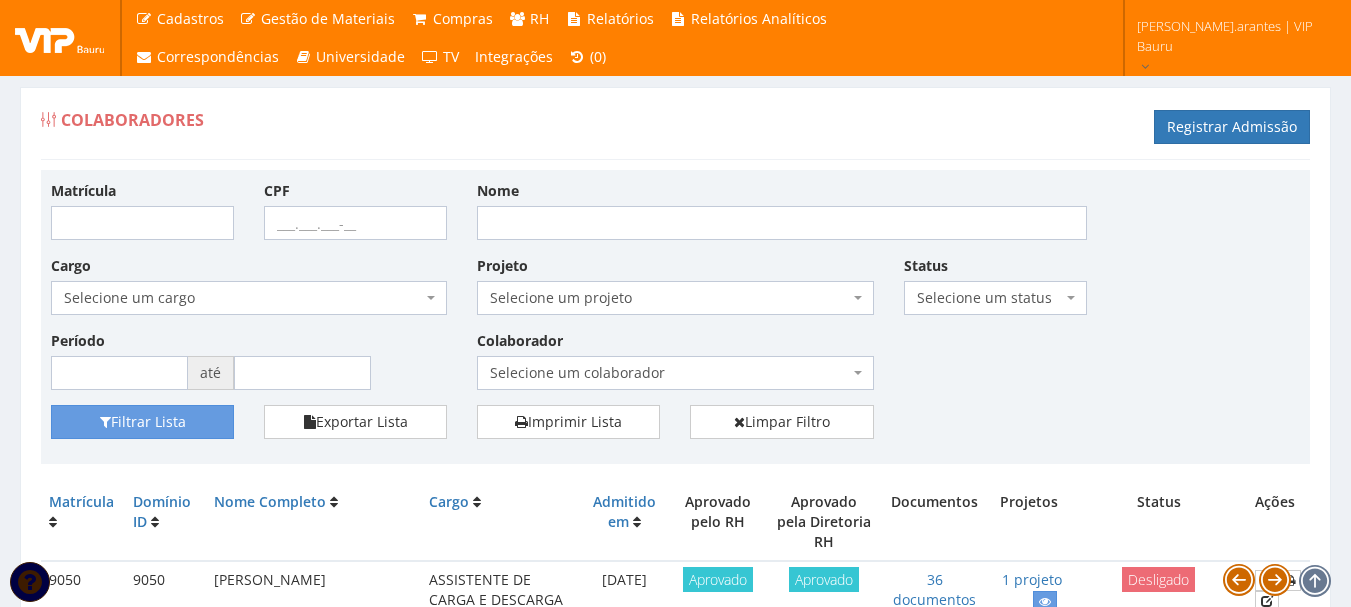 scroll, scrollTop: 0, scrollLeft: 0, axis: both 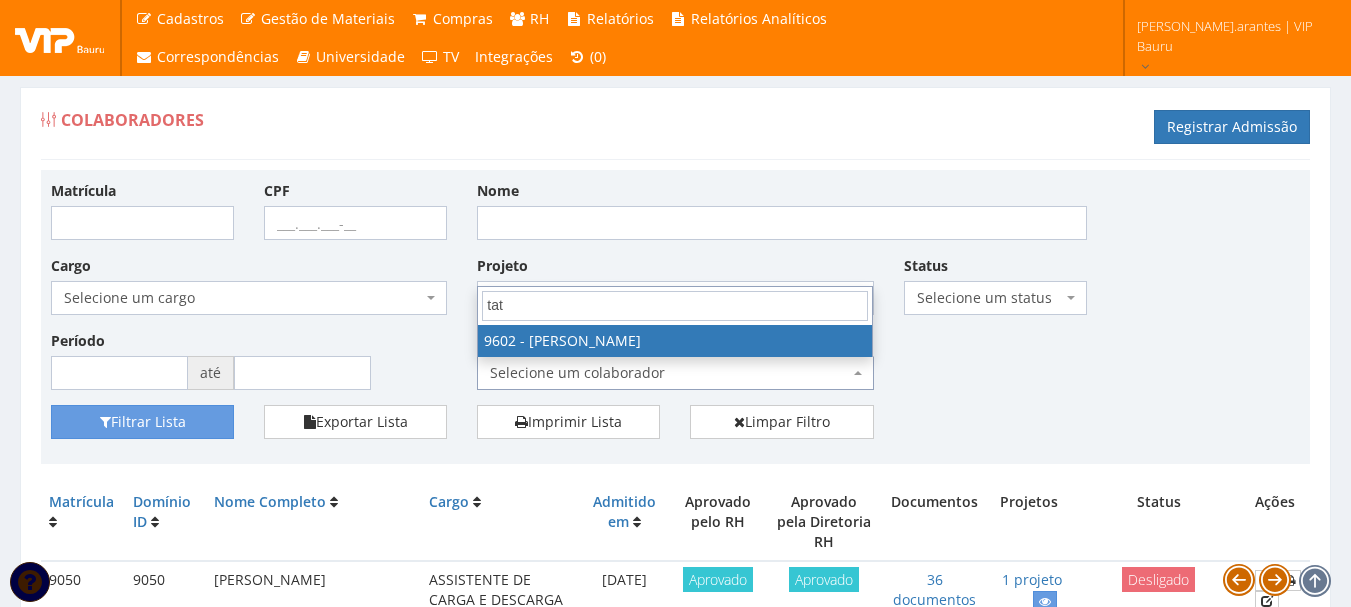 type on "tati" 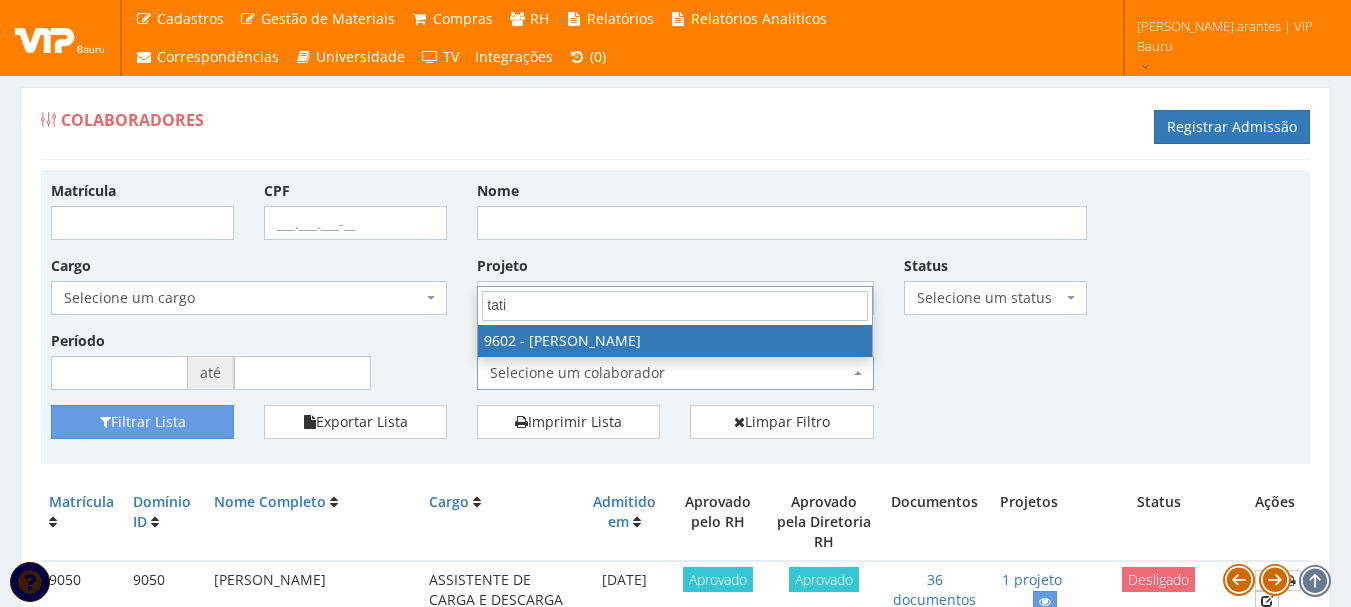 select on "3769" 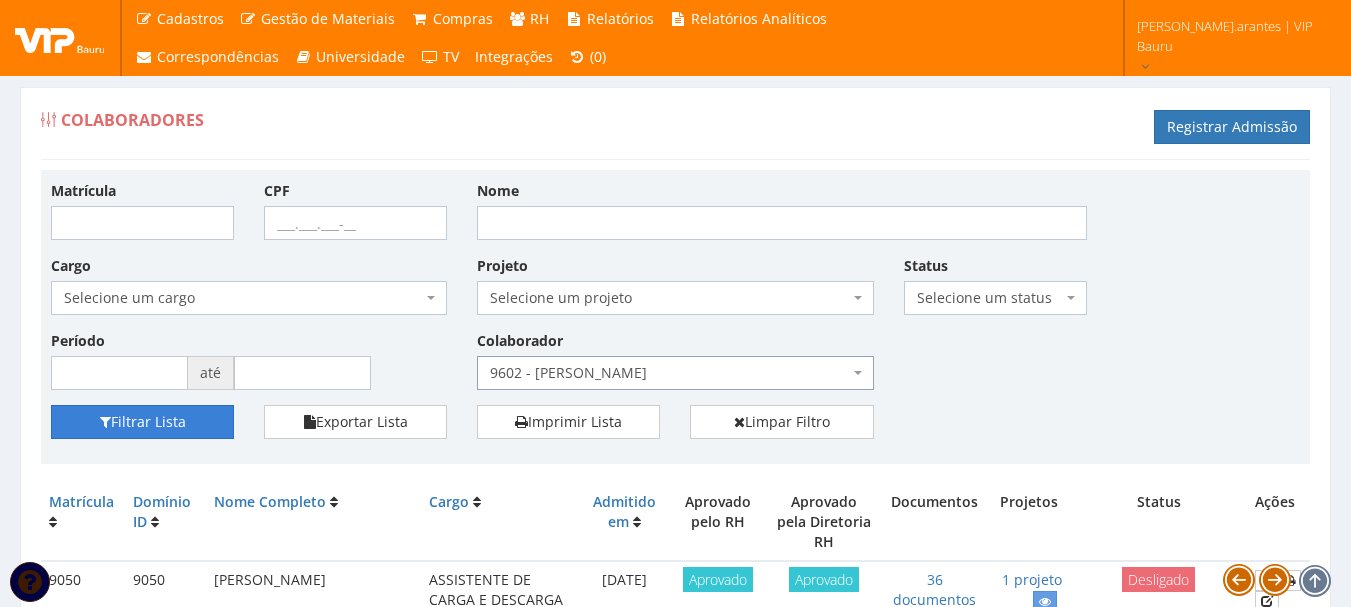 click on "Filtrar Lista" at bounding box center [142, 422] 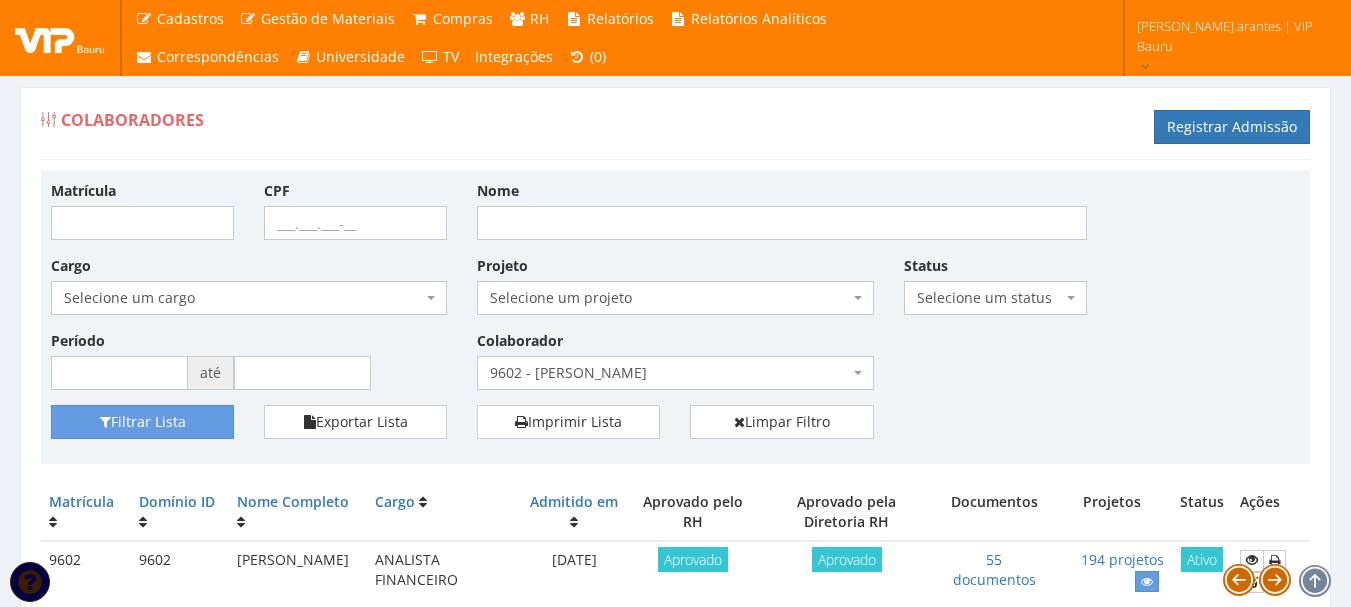 scroll, scrollTop: 98, scrollLeft: 0, axis: vertical 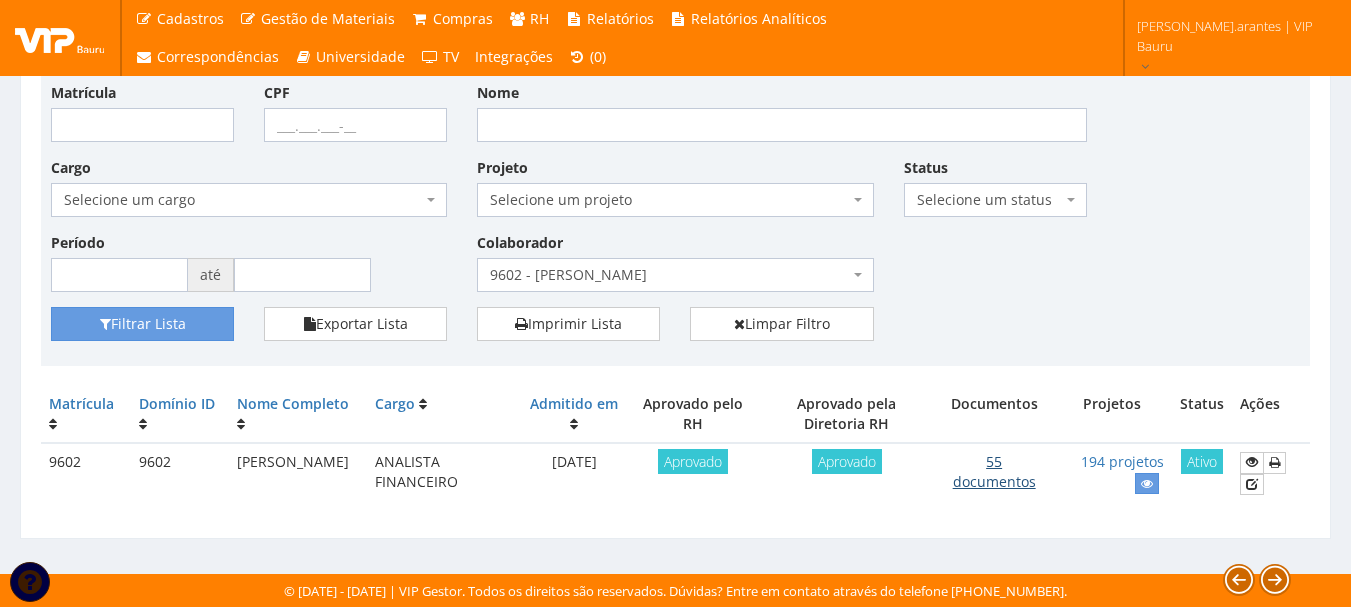 click on "55 documentos" at bounding box center [994, 471] 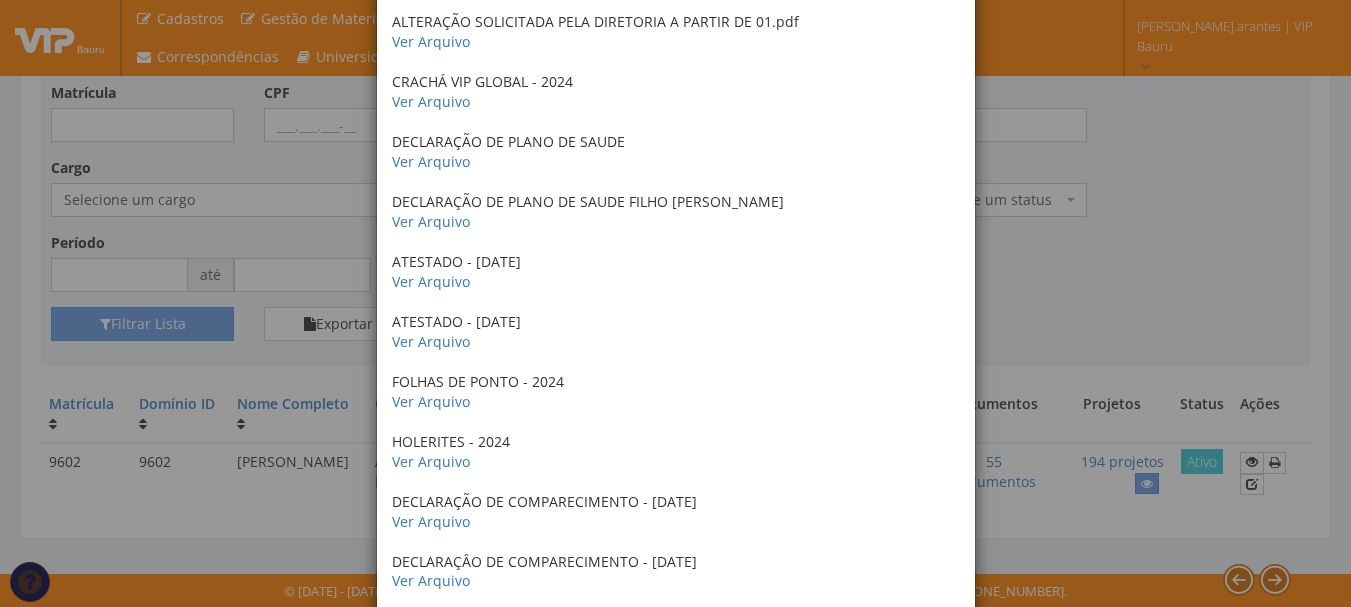 scroll, scrollTop: 2300, scrollLeft: 0, axis: vertical 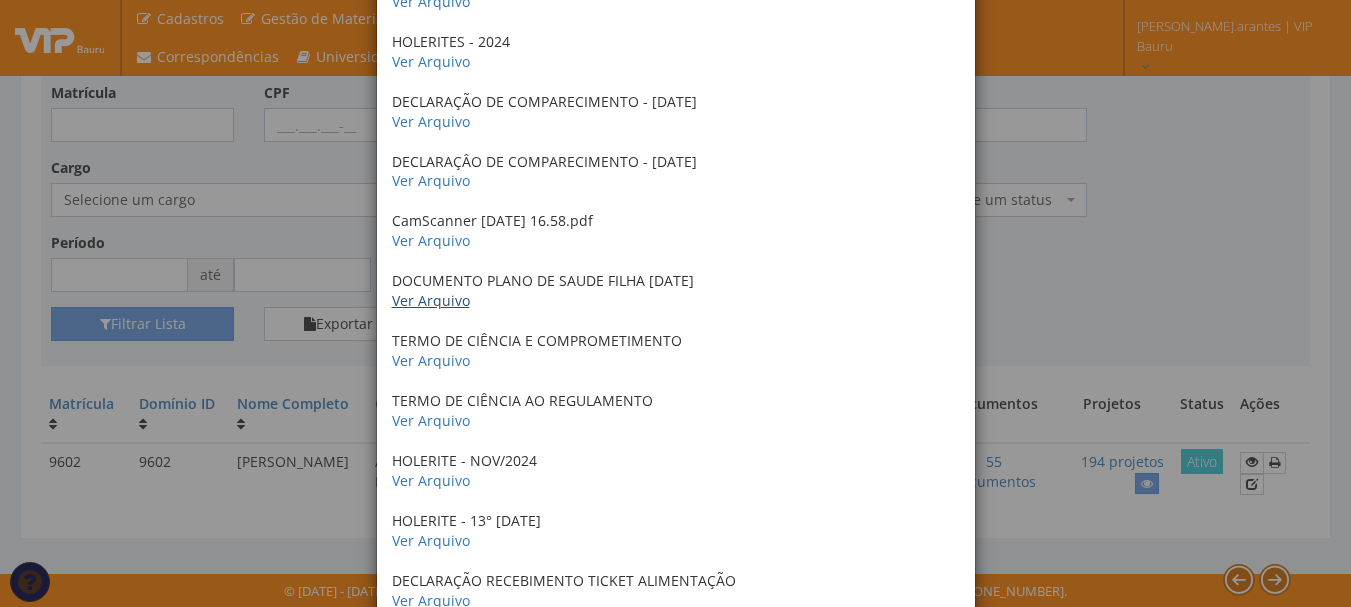 click on "Ver Arquivo" at bounding box center [431, 300] 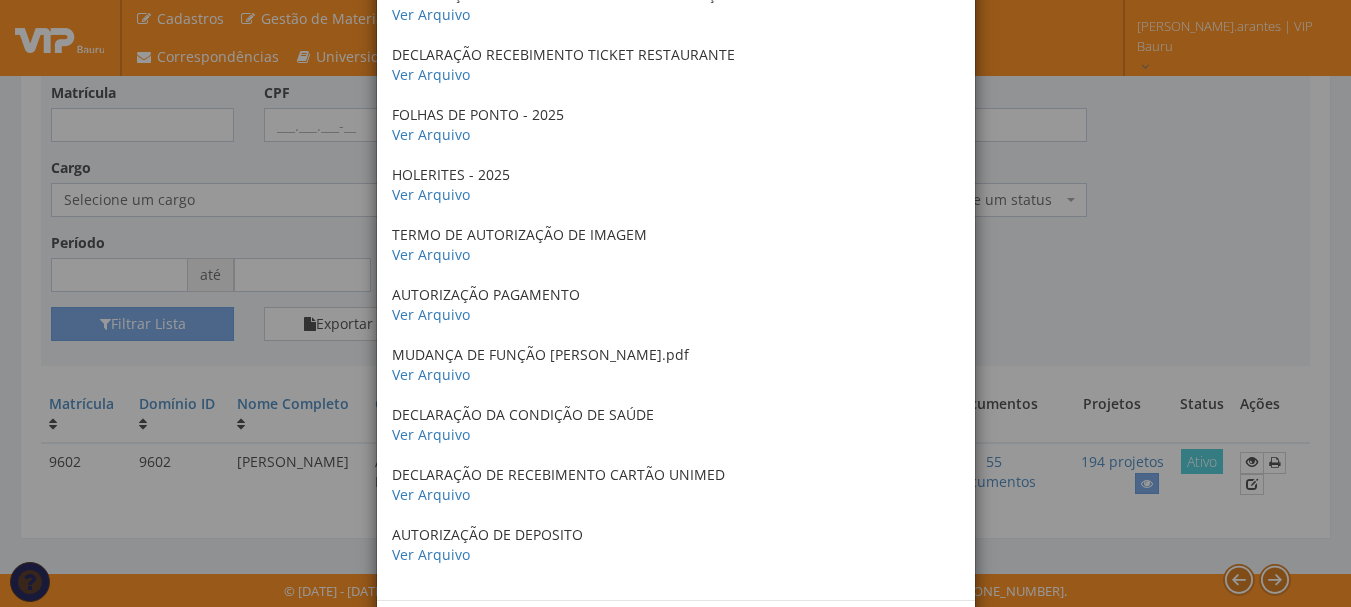 scroll, scrollTop: 2900, scrollLeft: 0, axis: vertical 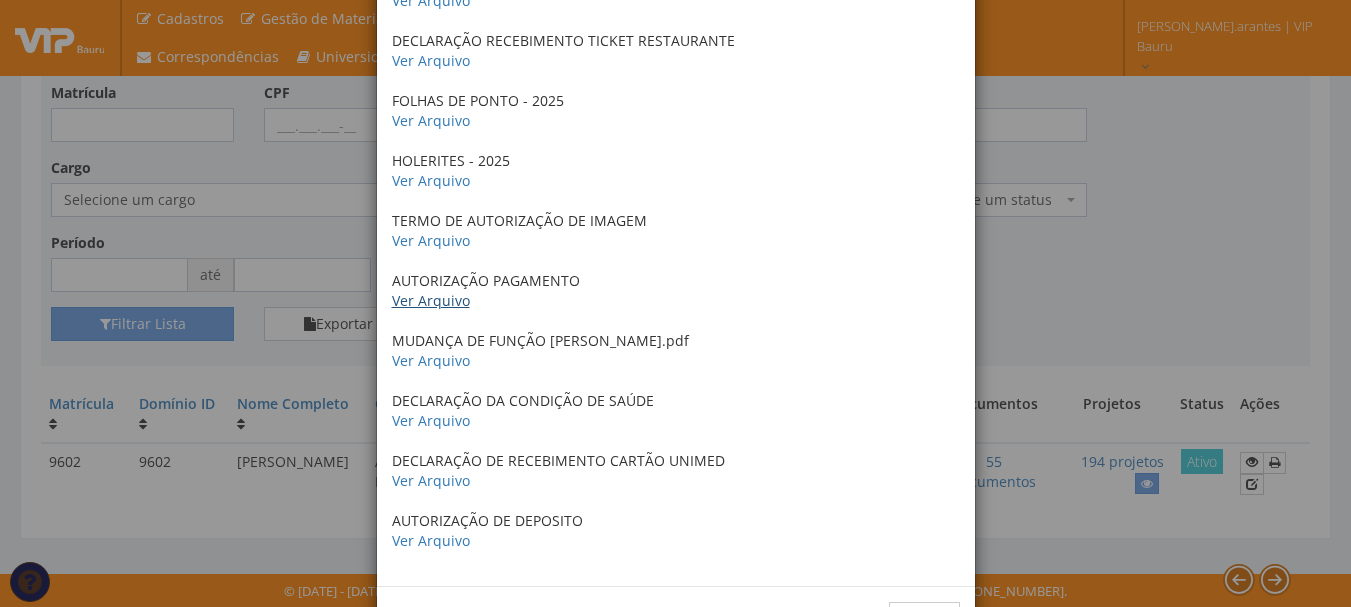 click on "Ver Arquivo" at bounding box center (431, 300) 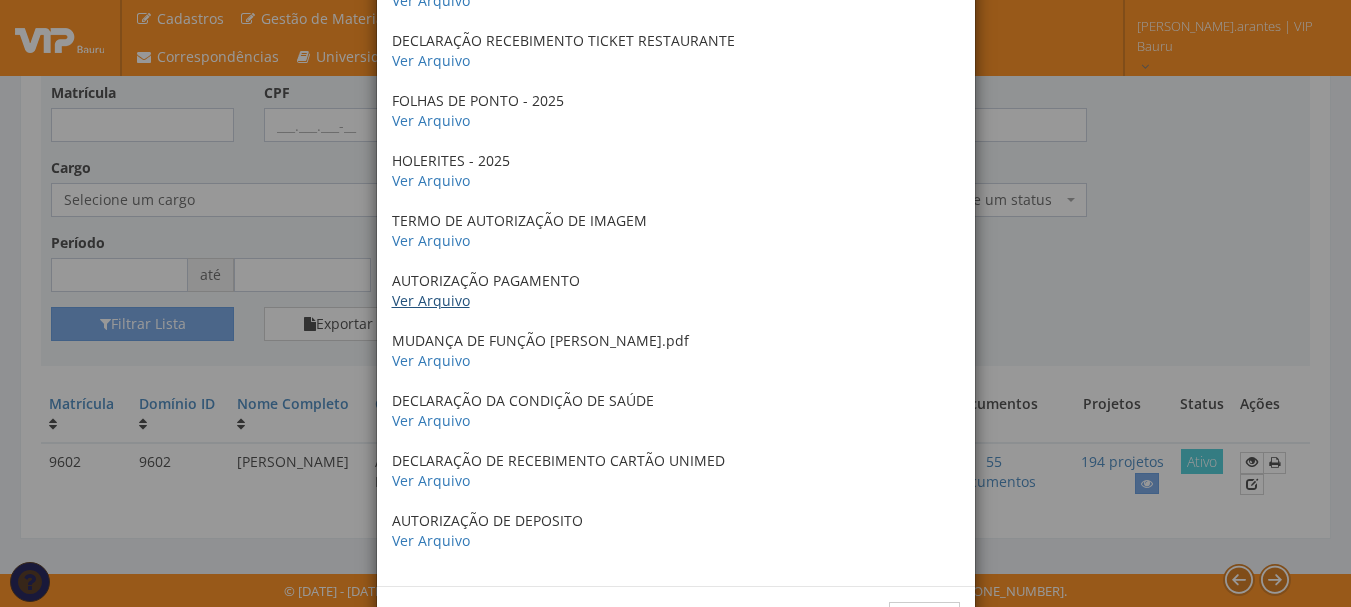 scroll, scrollTop: 2975, scrollLeft: 0, axis: vertical 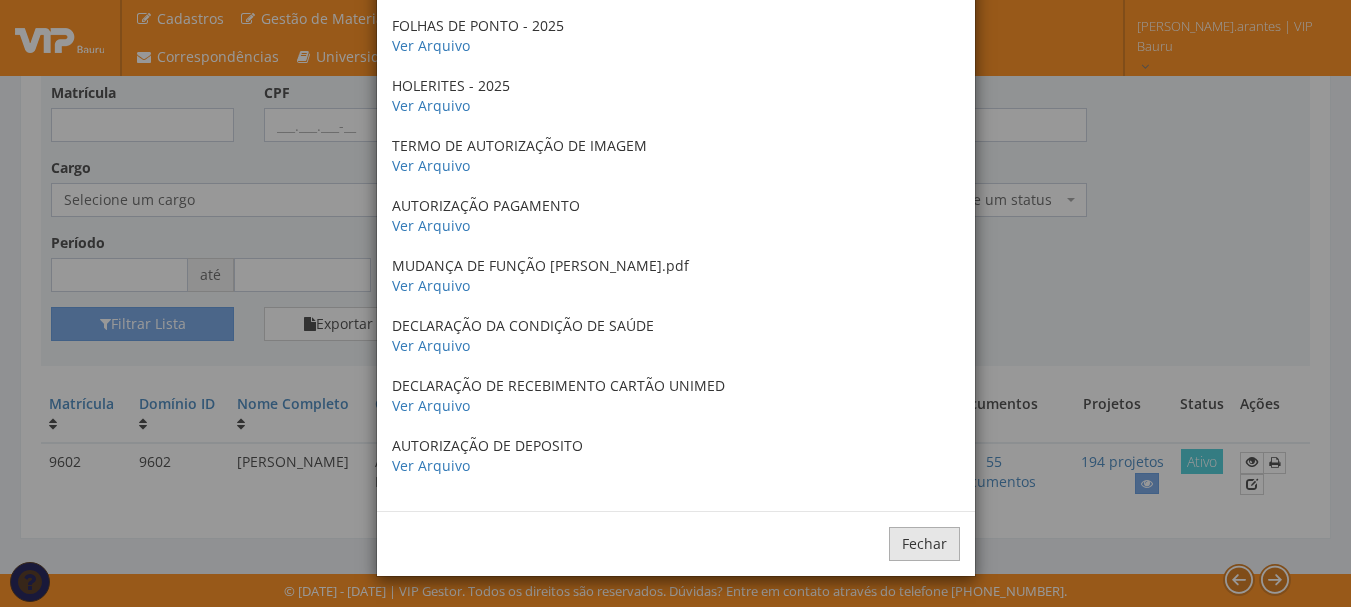 click on "Fechar" at bounding box center [924, 544] 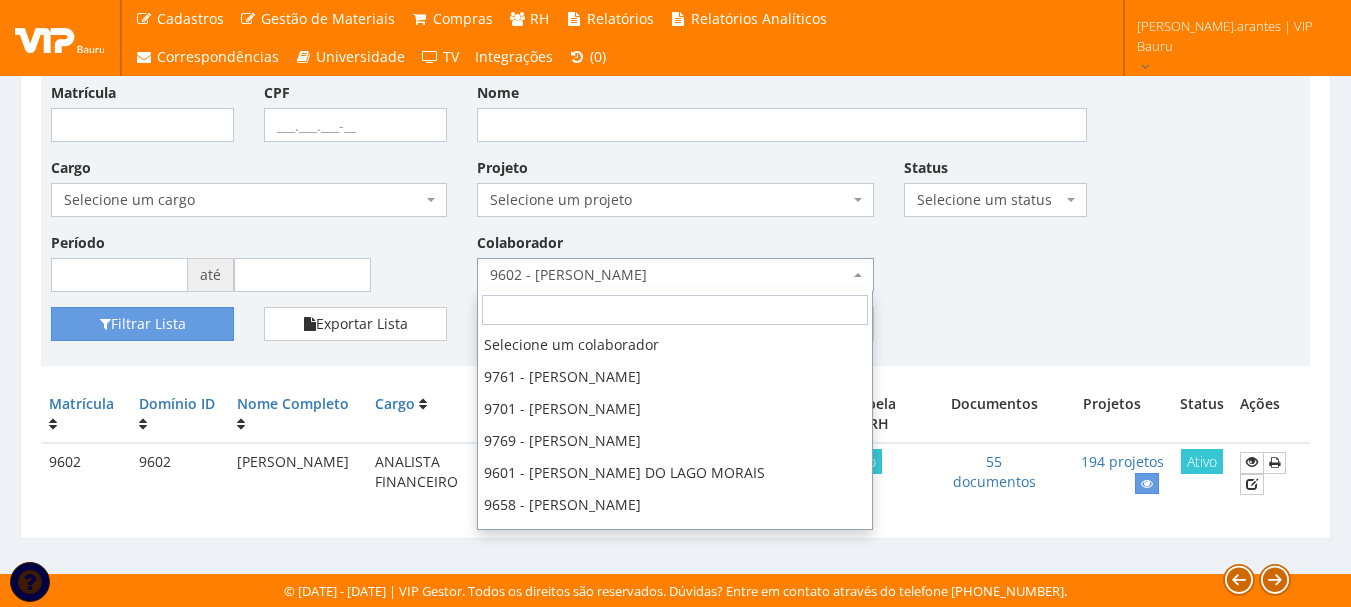 click on "9602 - [PERSON_NAME]" at bounding box center (669, 275) 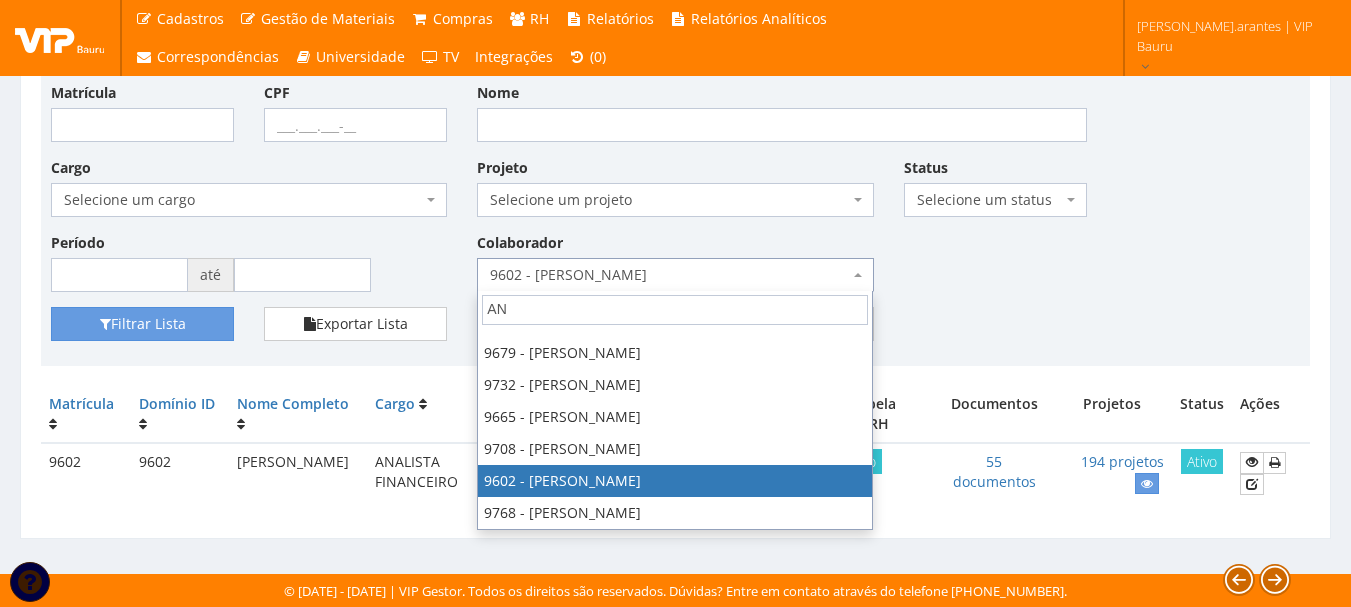 scroll, scrollTop: 0, scrollLeft: 0, axis: both 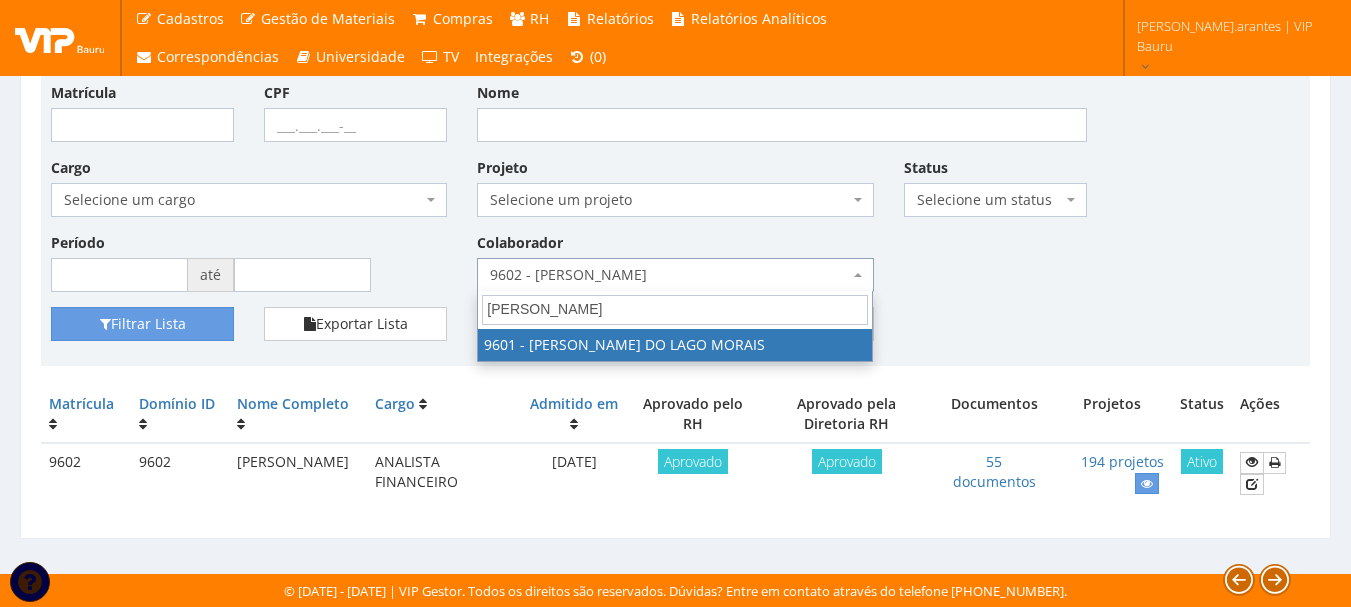 type on "ANA PA" 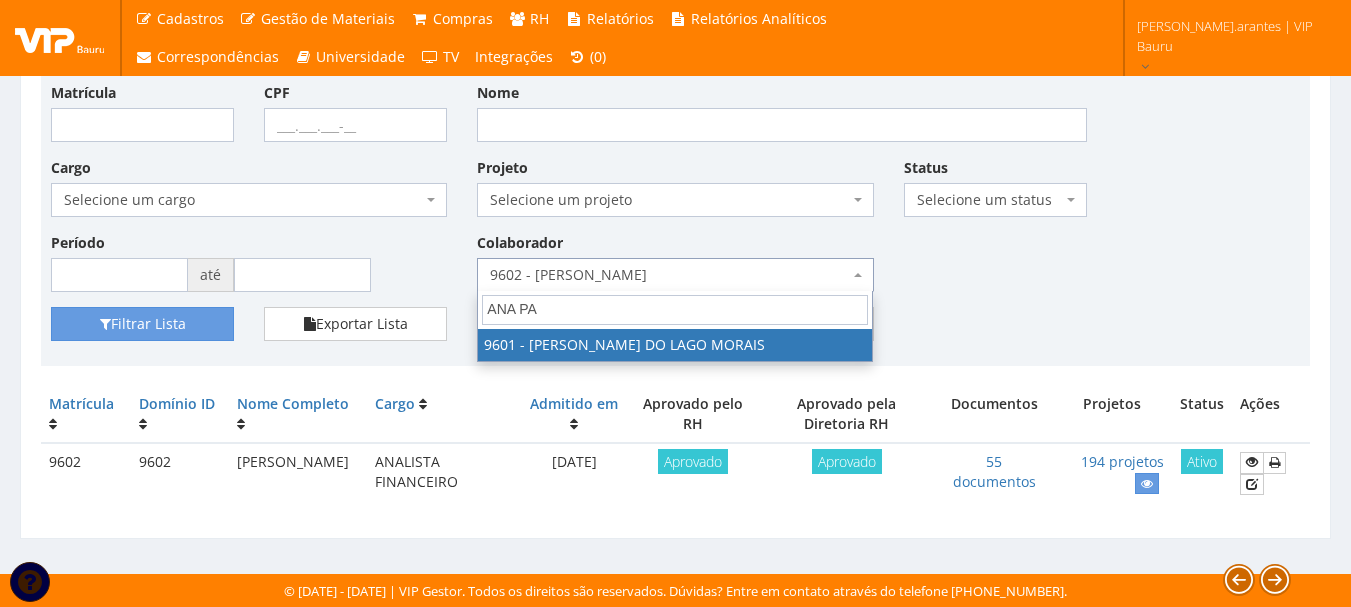 select on "3768" 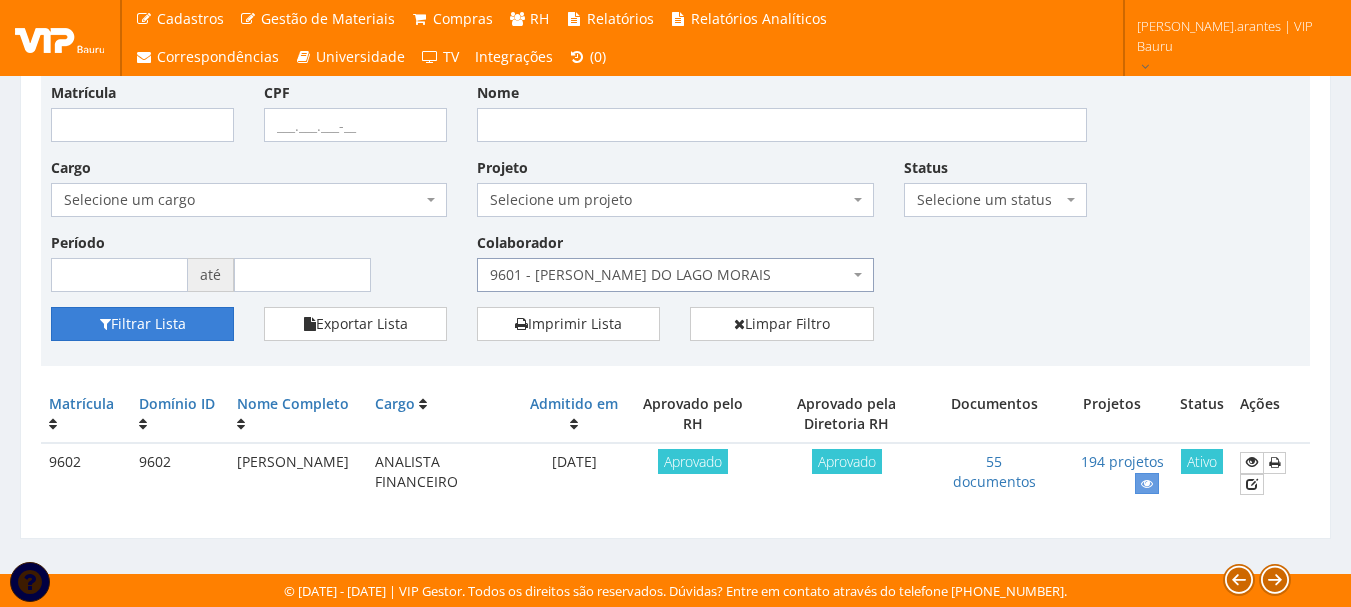 click on "Filtrar Lista" at bounding box center [142, 324] 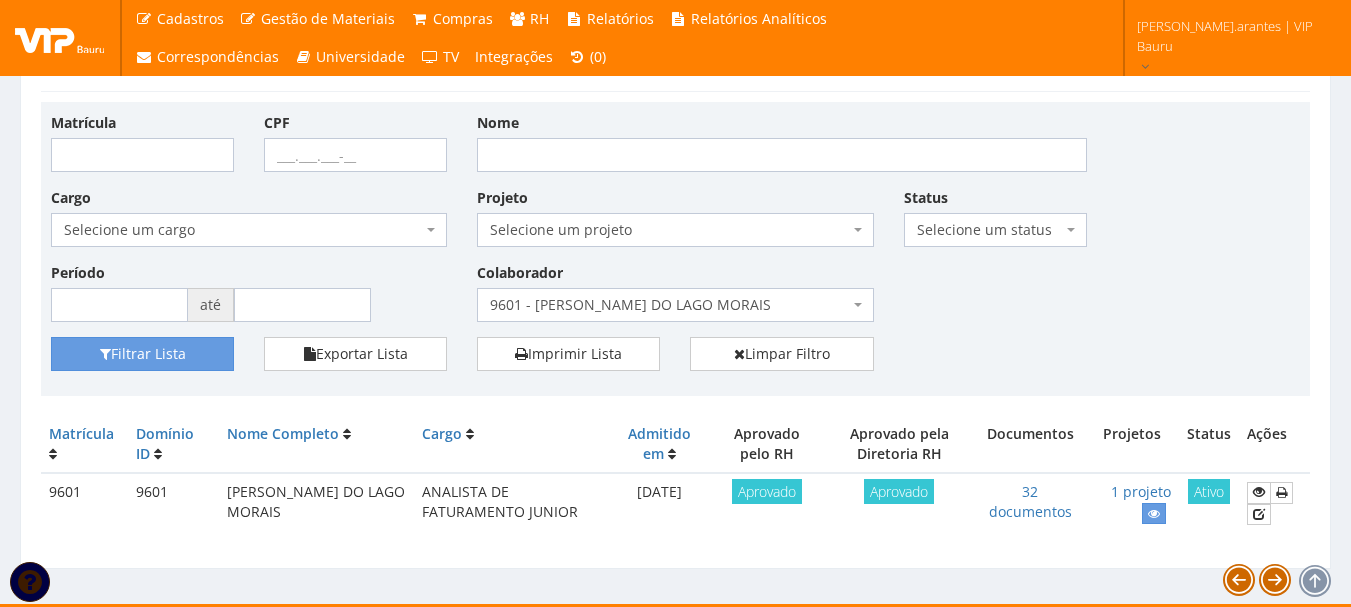 scroll, scrollTop: 98, scrollLeft: 0, axis: vertical 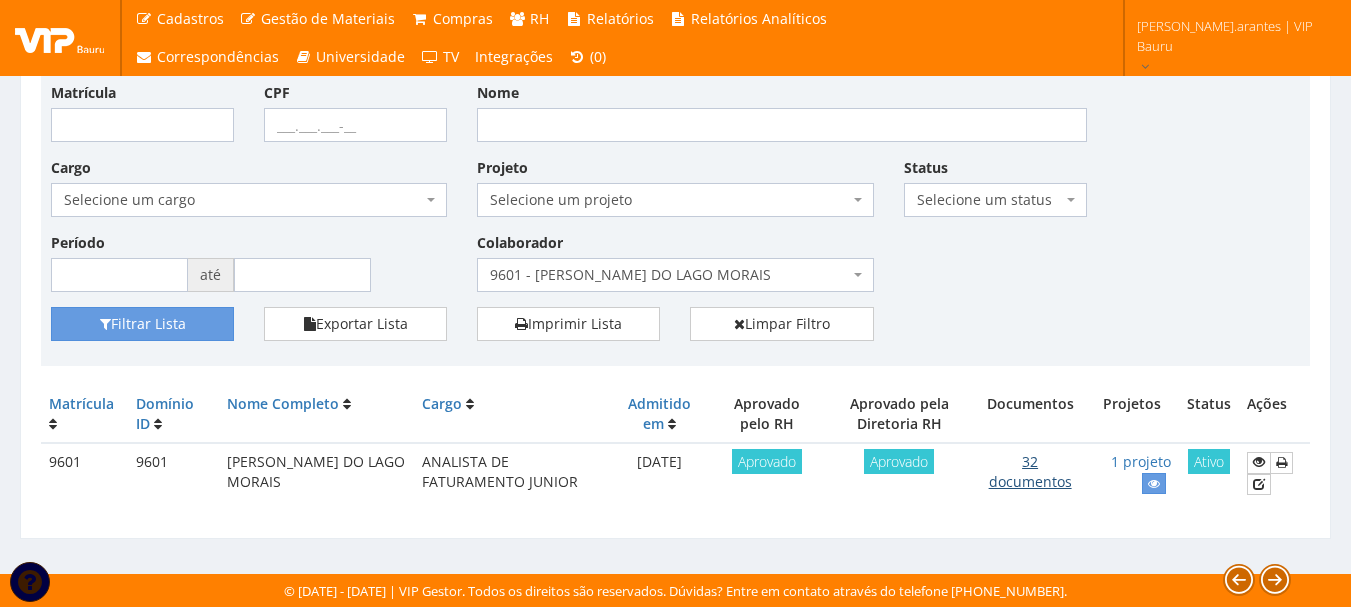 click on "32 documentos" at bounding box center (1030, 471) 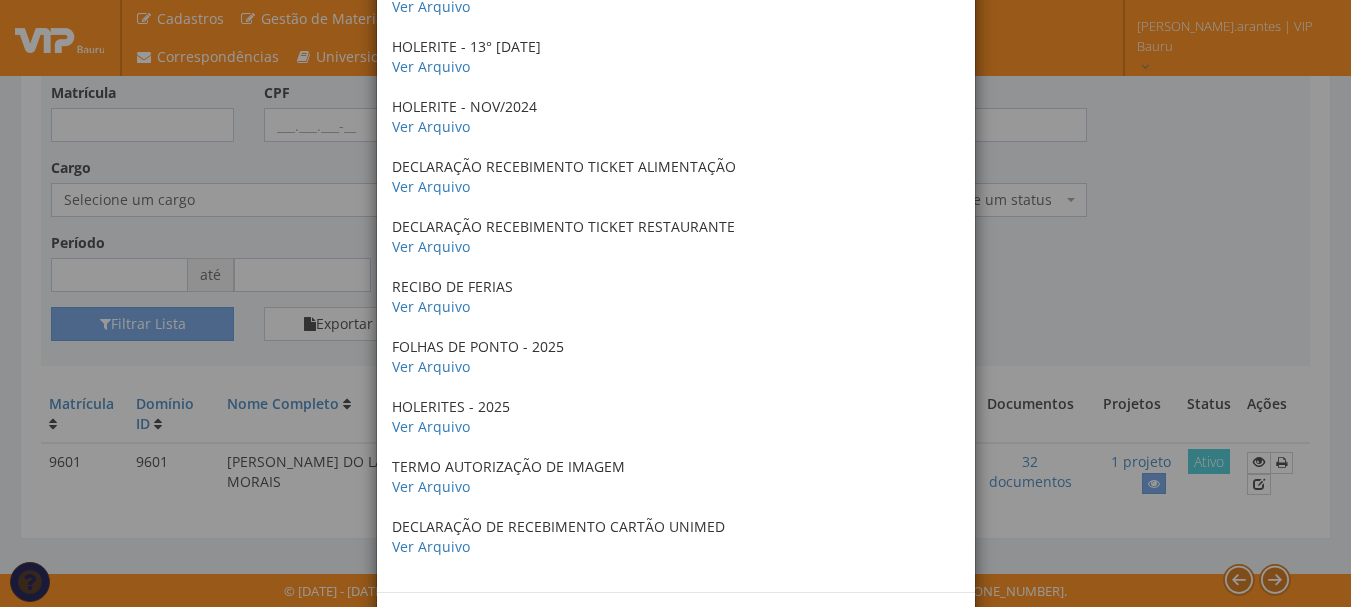 scroll, scrollTop: 1576, scrollLeft: 0, axis: vertical 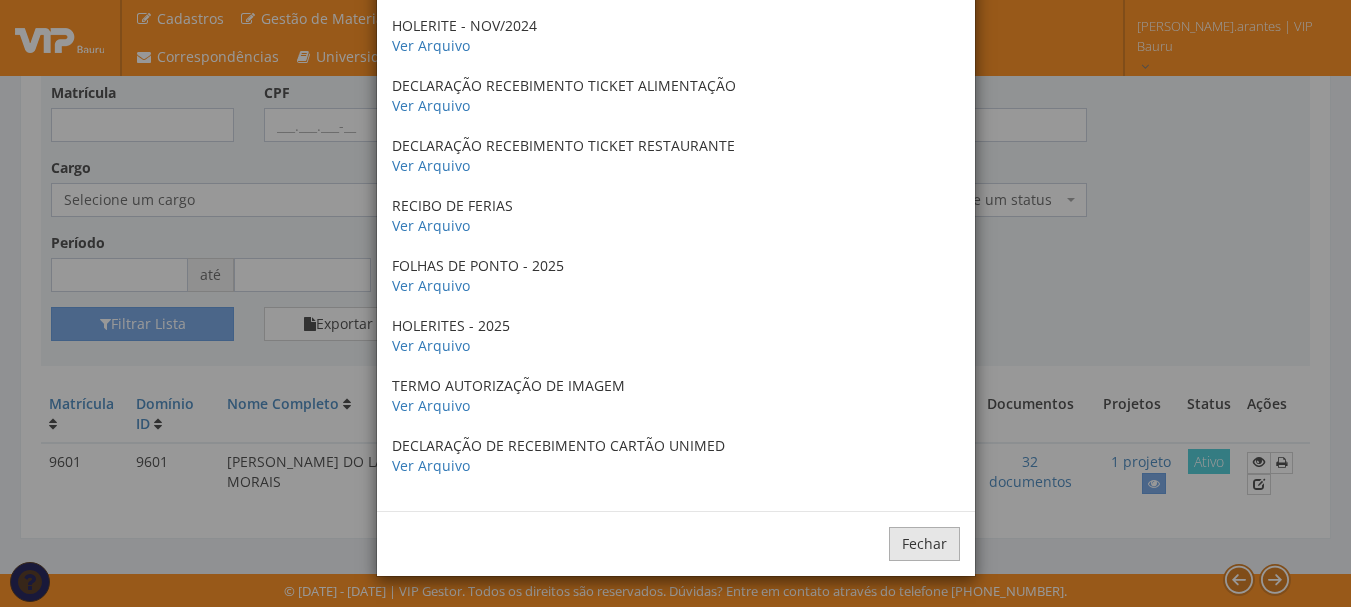drag, startPoint x: 917, startPoint y: 543, endPoint x: 828, endPoint y: 489, distance: 104.100914 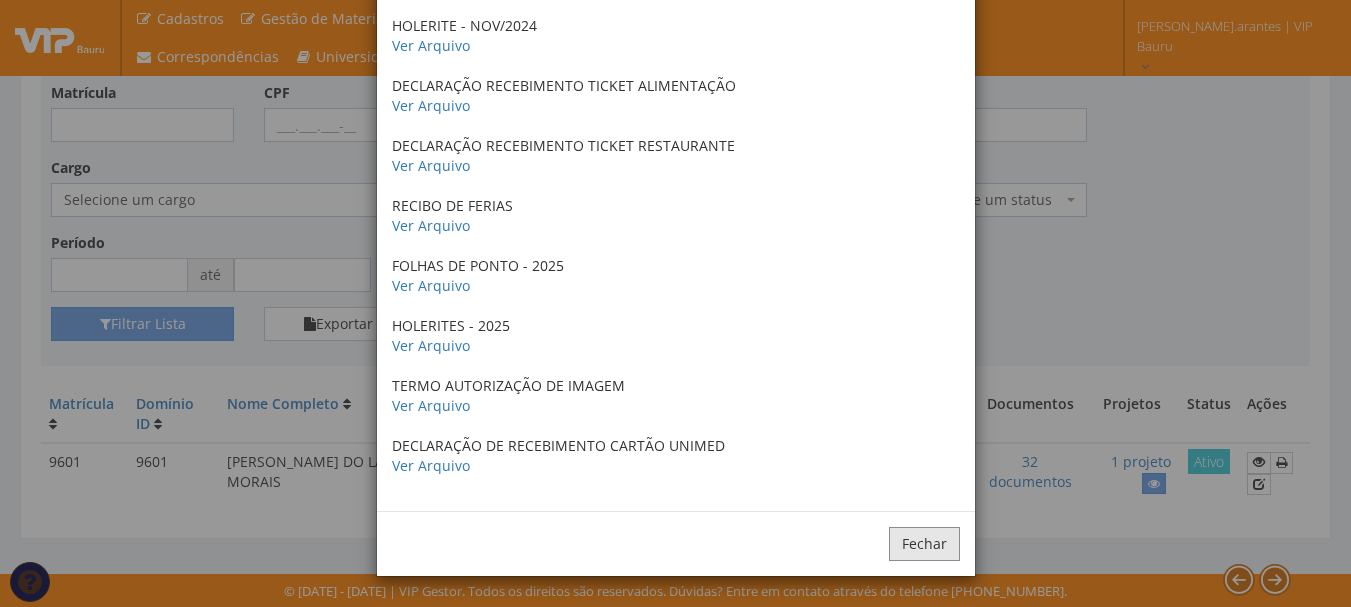 click on "Fechar" at bounding box center [924, 544] 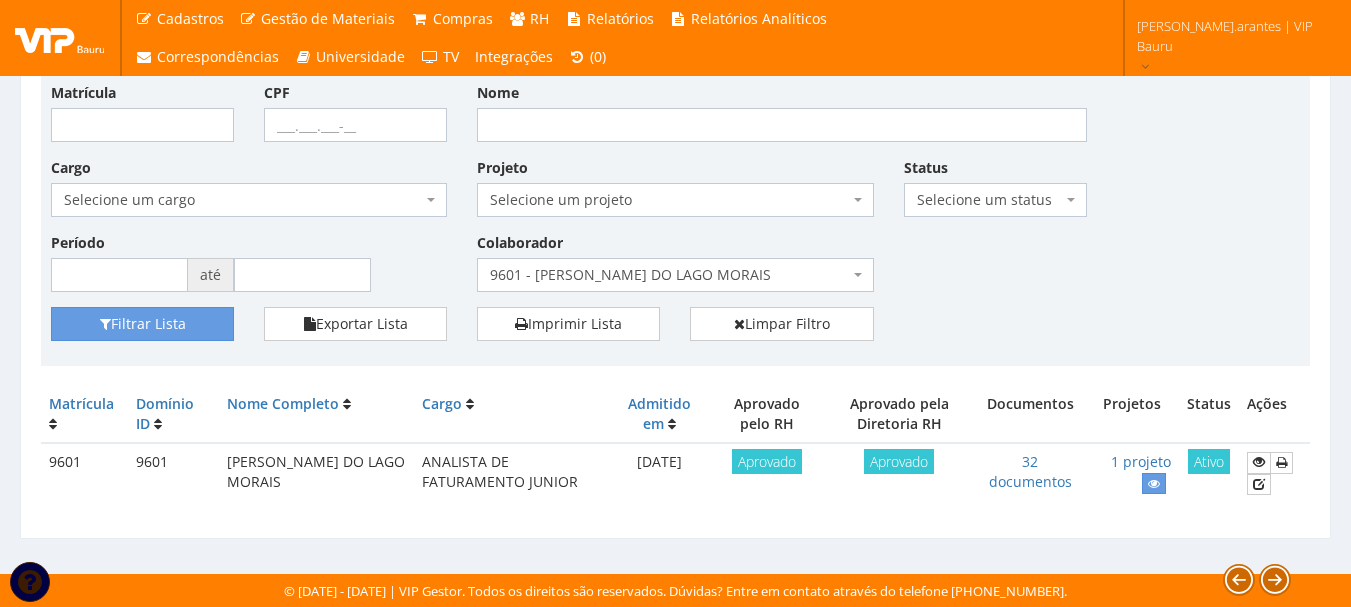 click on "9601 - [PERSON_NAME] DO LAGO MORAIS" at bounding box center [669, 275] 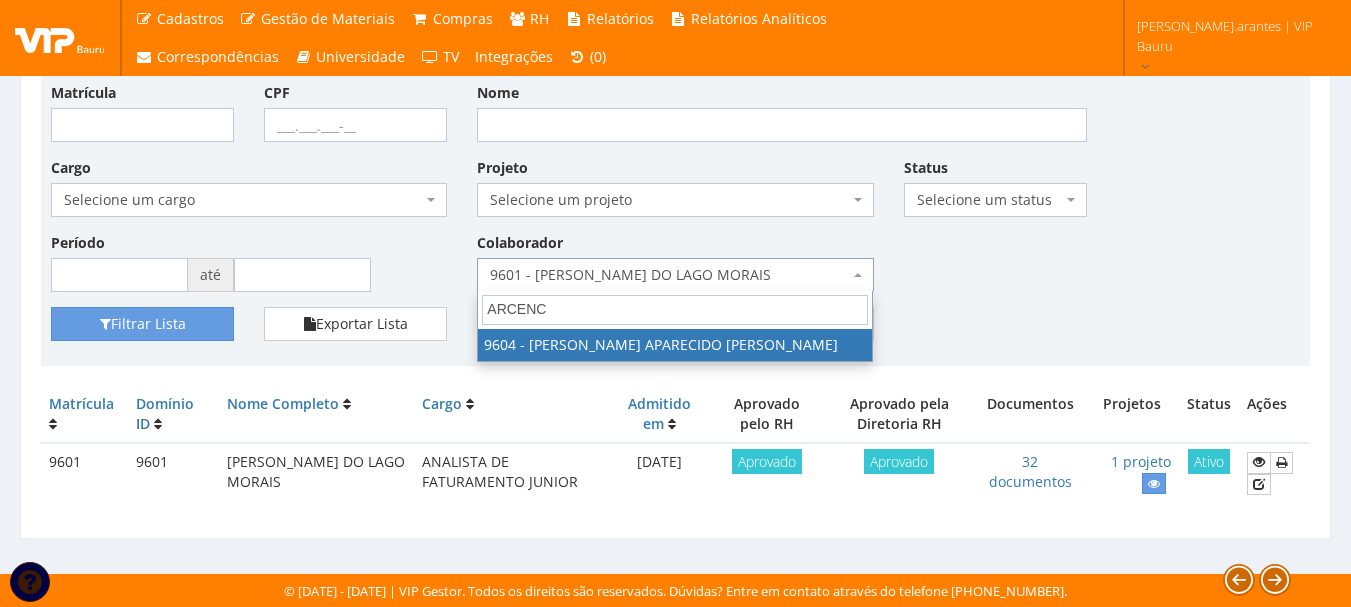 type on "ARCENCI" 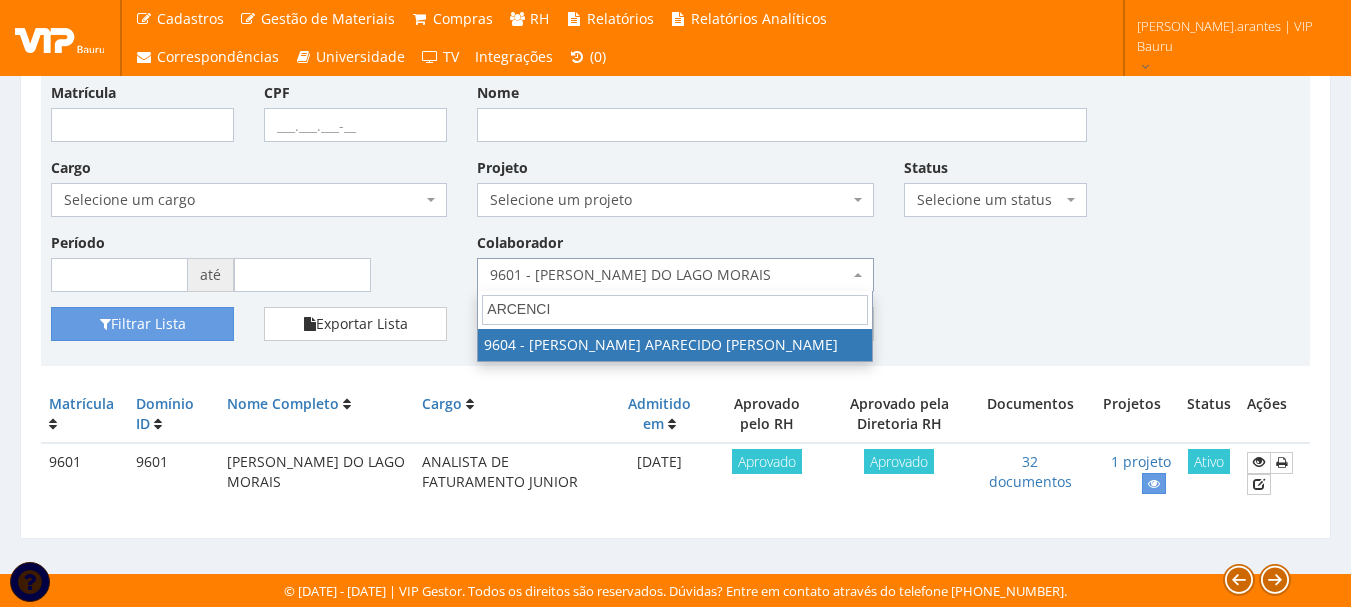 select on "3771" 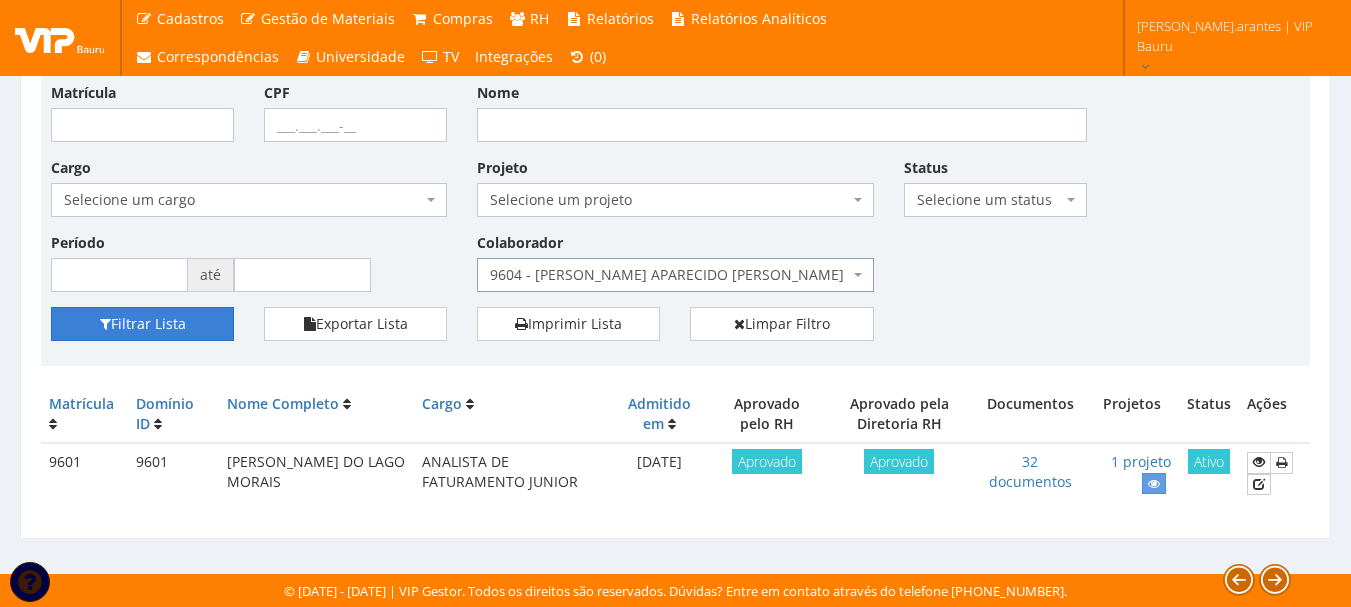 click on "Filtrar Lista" at bounding box center [142, 324] 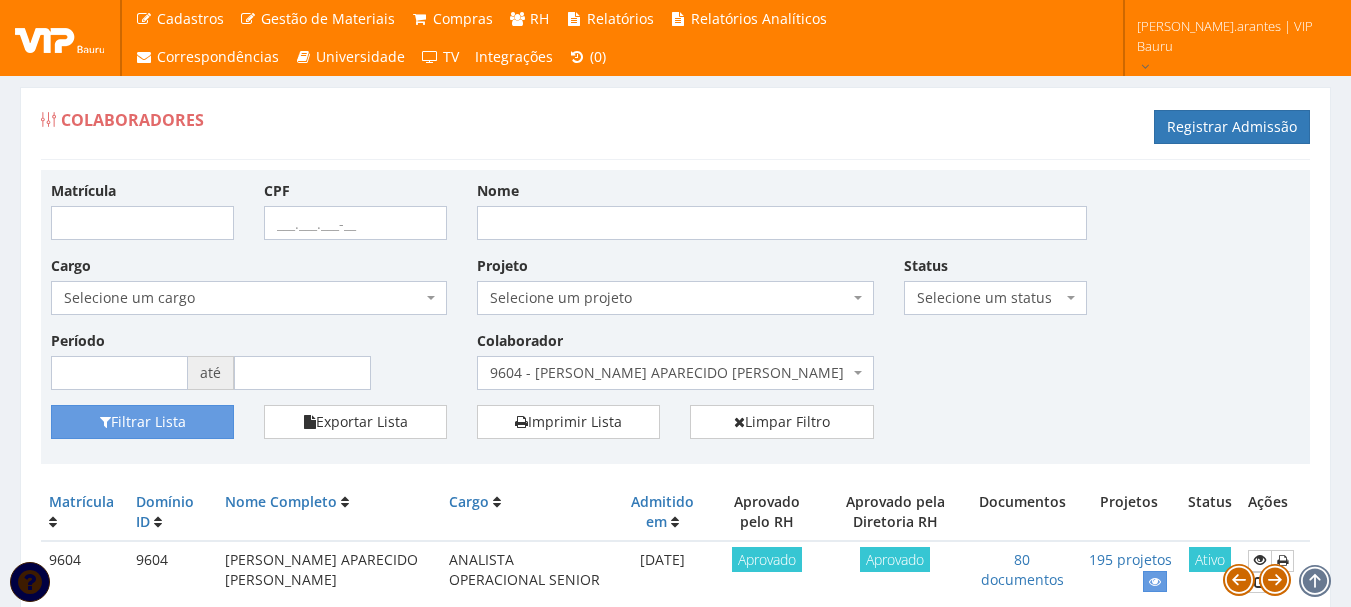 scroll, scrollTop: 0, scrollLeft: 0, axis: both 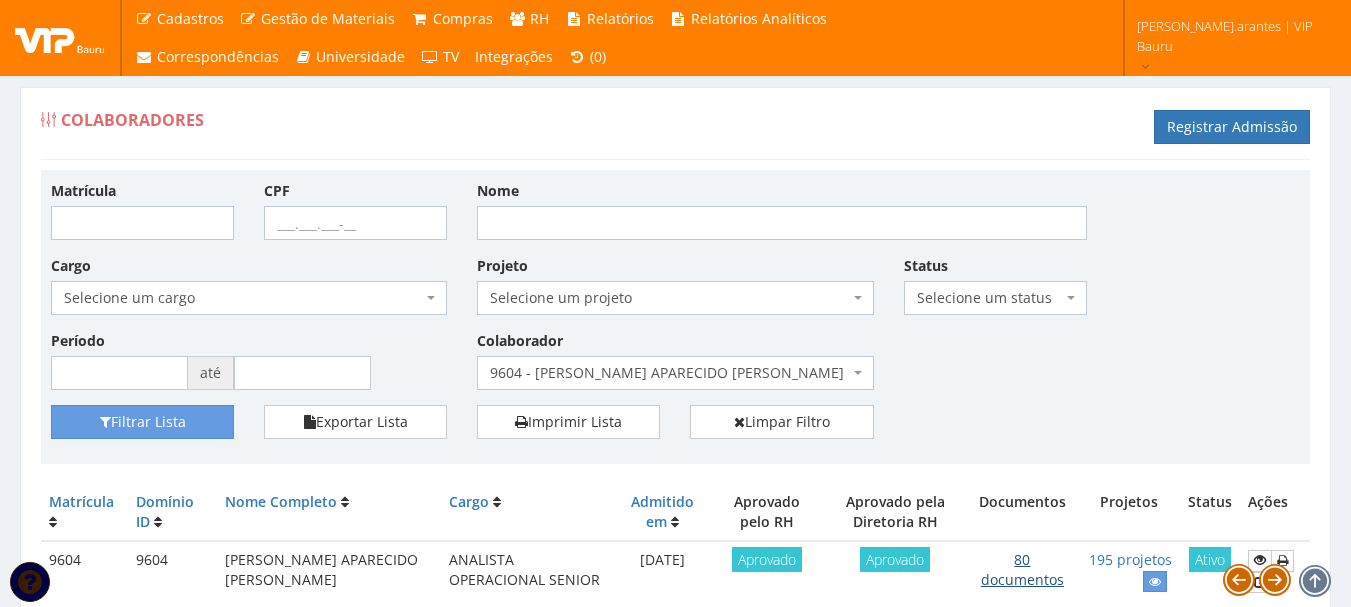 click on "80 documentos" at bounding box center (1022, 569) 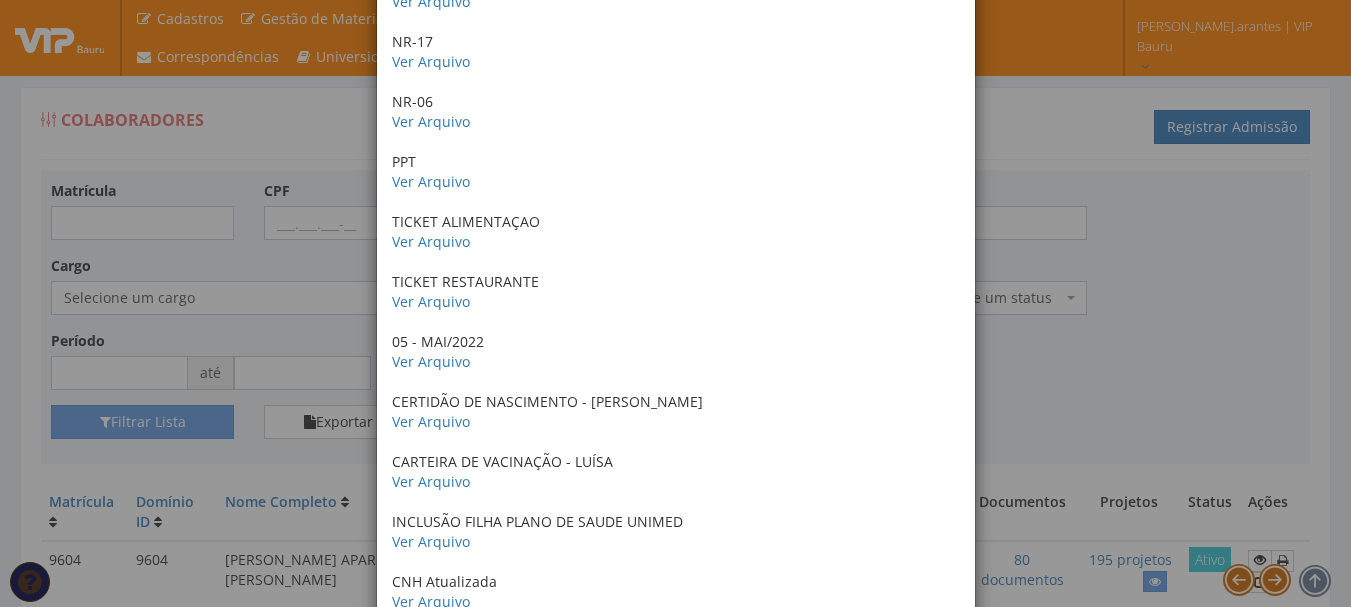 scroll, scrollTop: 1900, scrollLeft: 0, axis: vertical 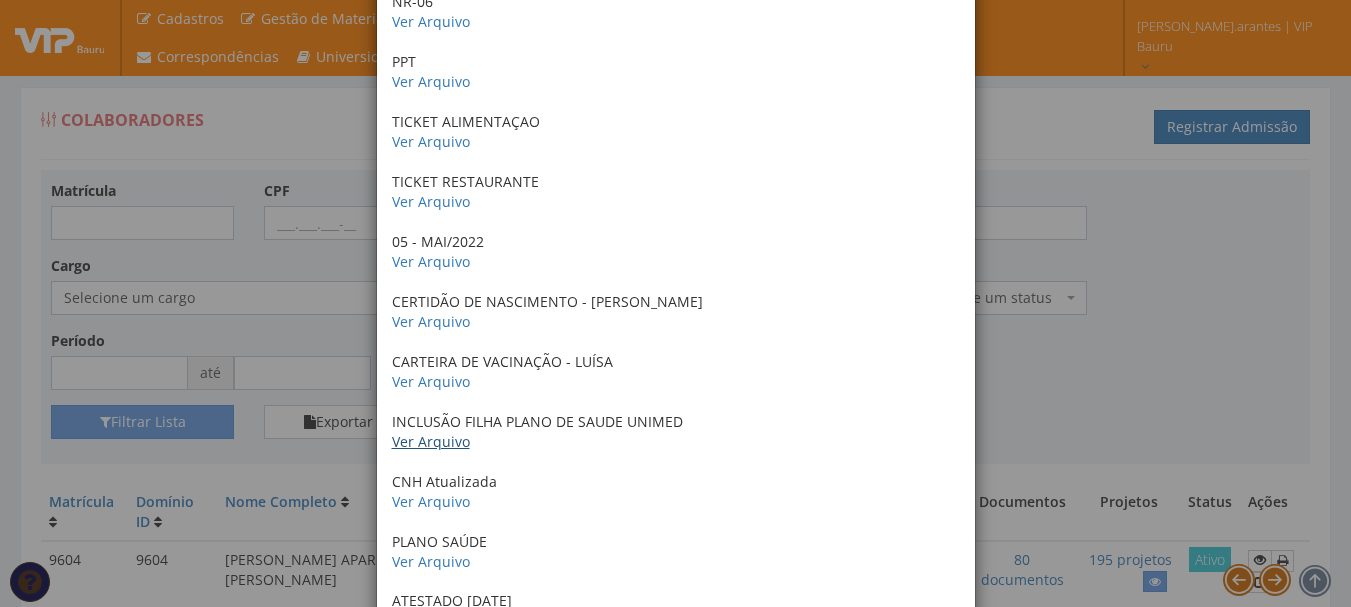 click on "Ver Arquivo" at bounding box center (431, 441) 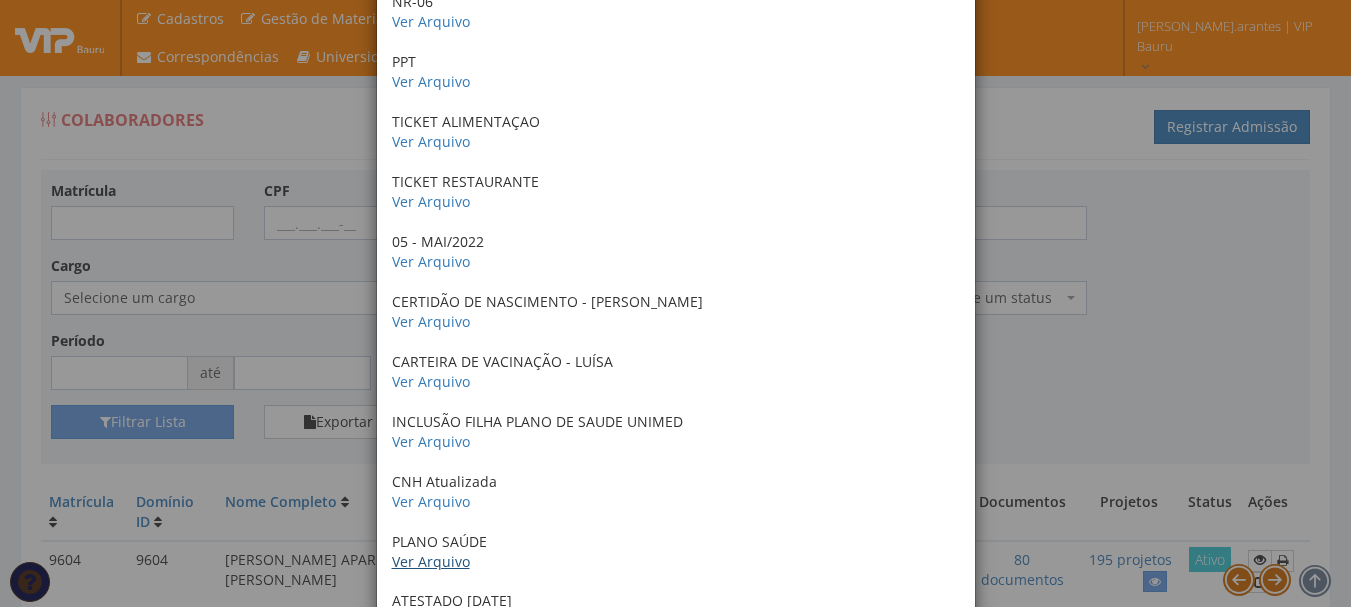 click on "Ver Arquivo" at bounding box center [431, 561] 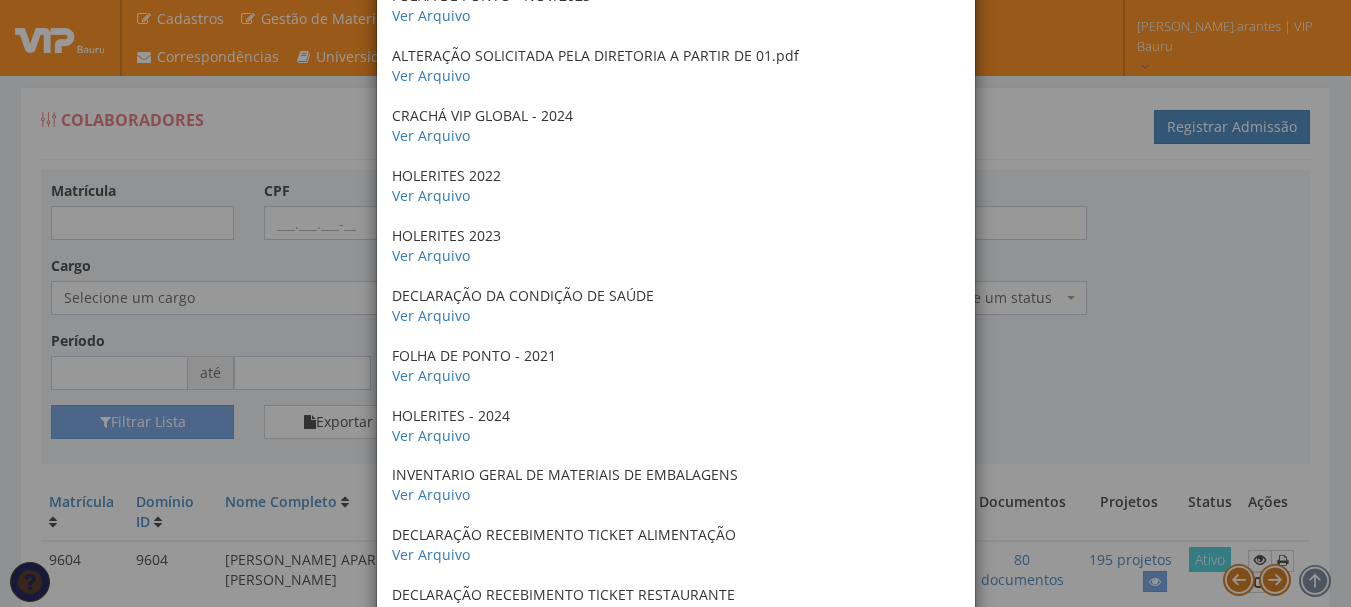 scroll, scrollTop: 3954, scrollLeft: 0, axis: vertical 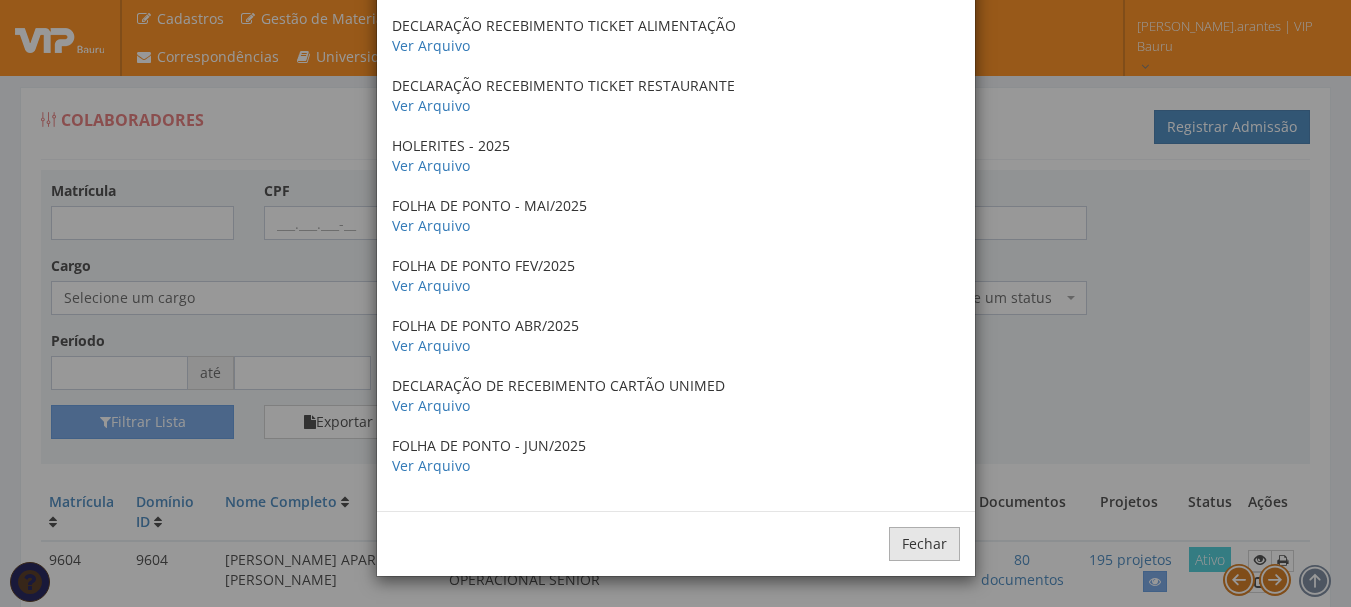 click on "Fechar" at bounding box center [924, 544] 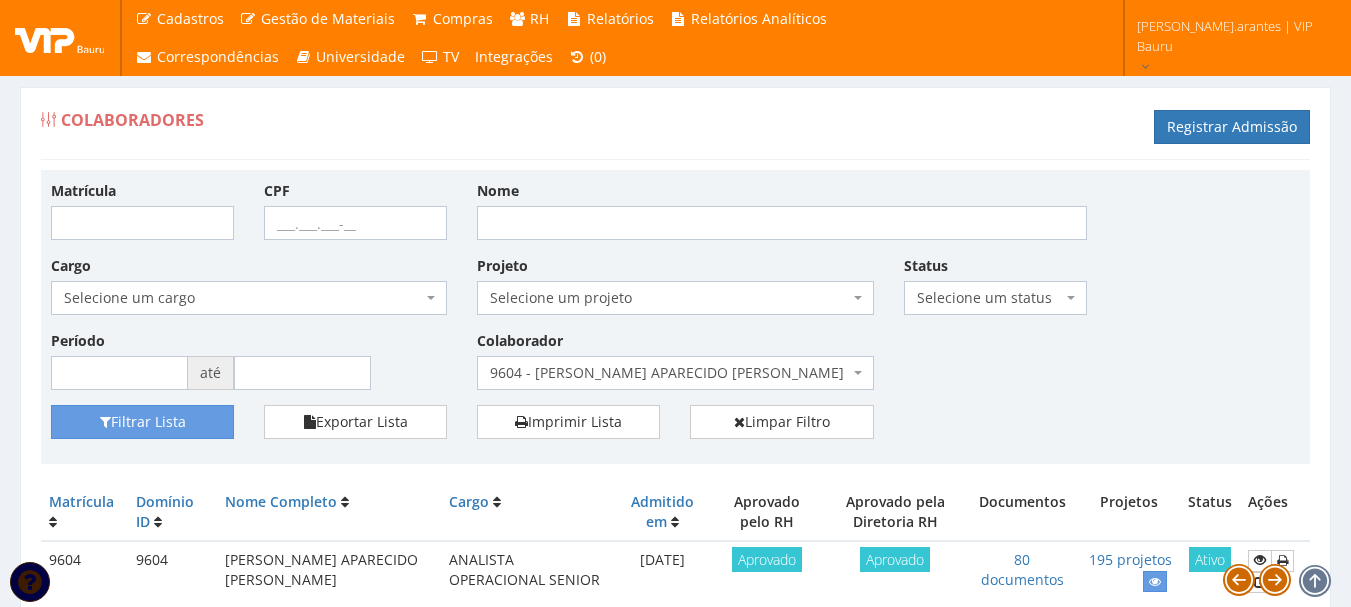 click on "9604 - [PERSON_NAME] APARECIDO [PERSON_NAME]" at bounding box center (669, 373) 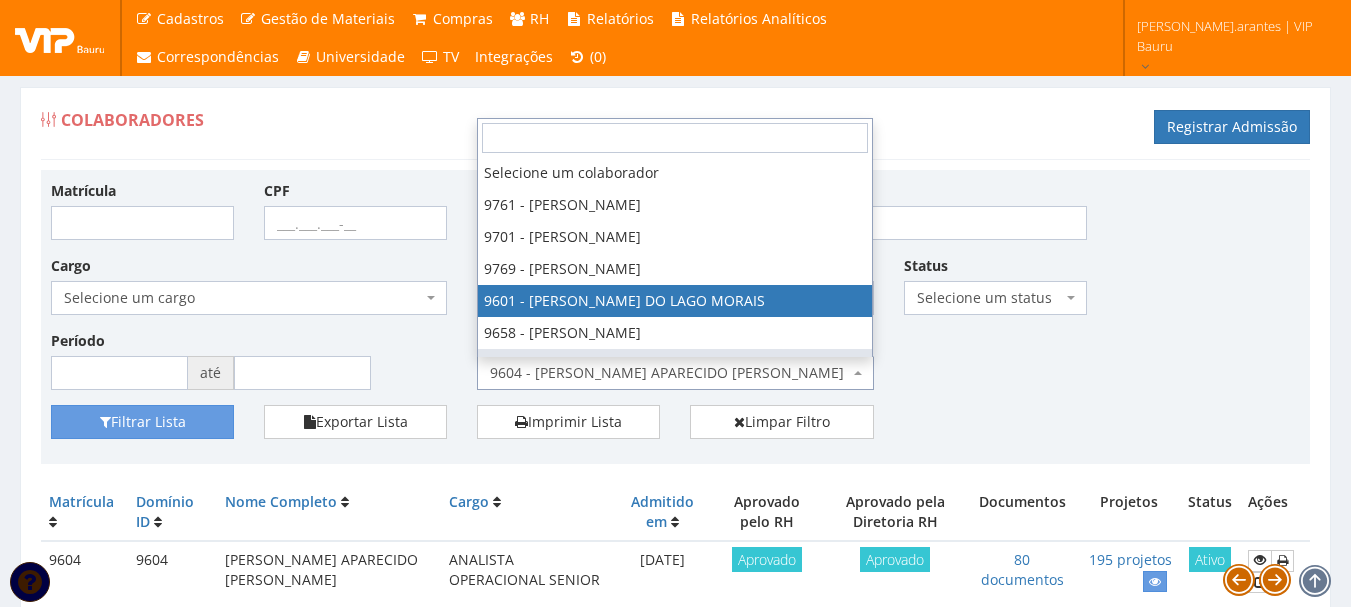 select on "3768" 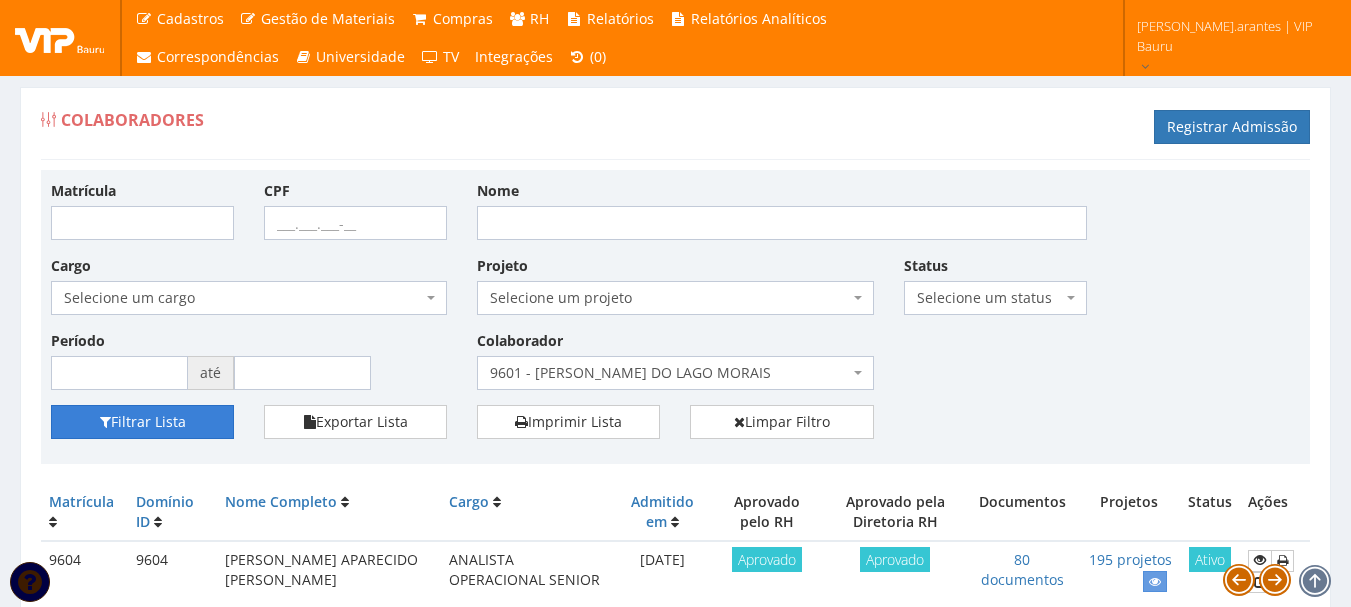 click on "Filtrar Lista" at bounding box center [142, 422] 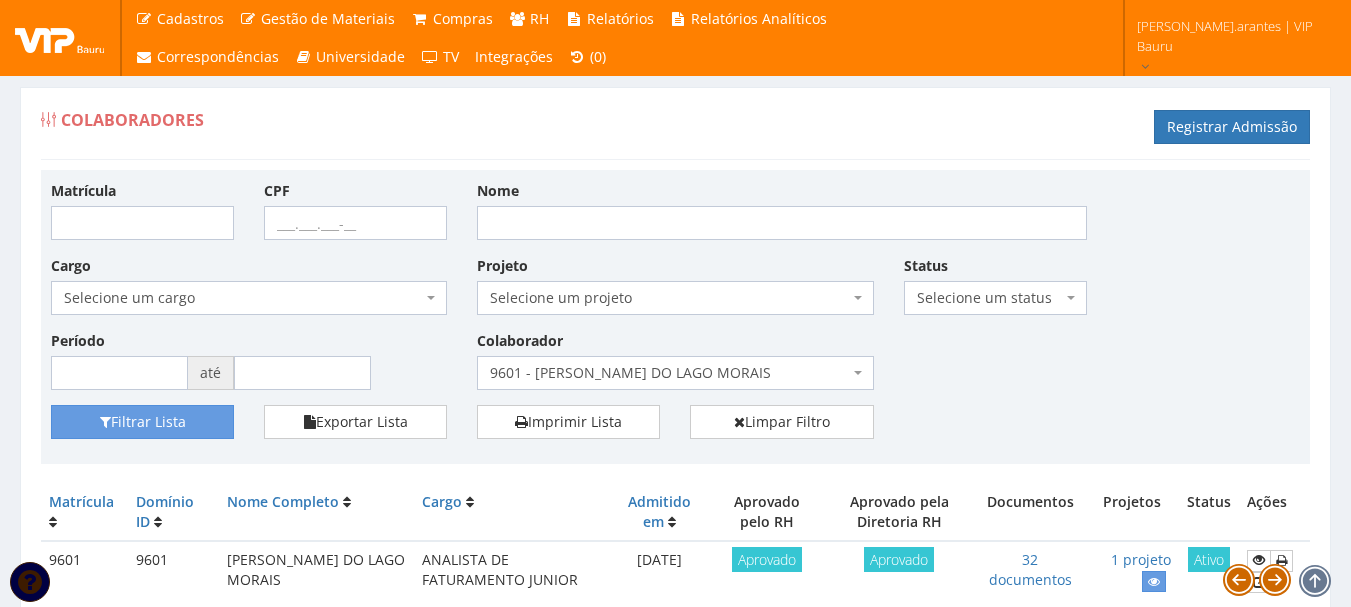 scroll, scrollTop: 0, scrollLeft: 0, axis: both 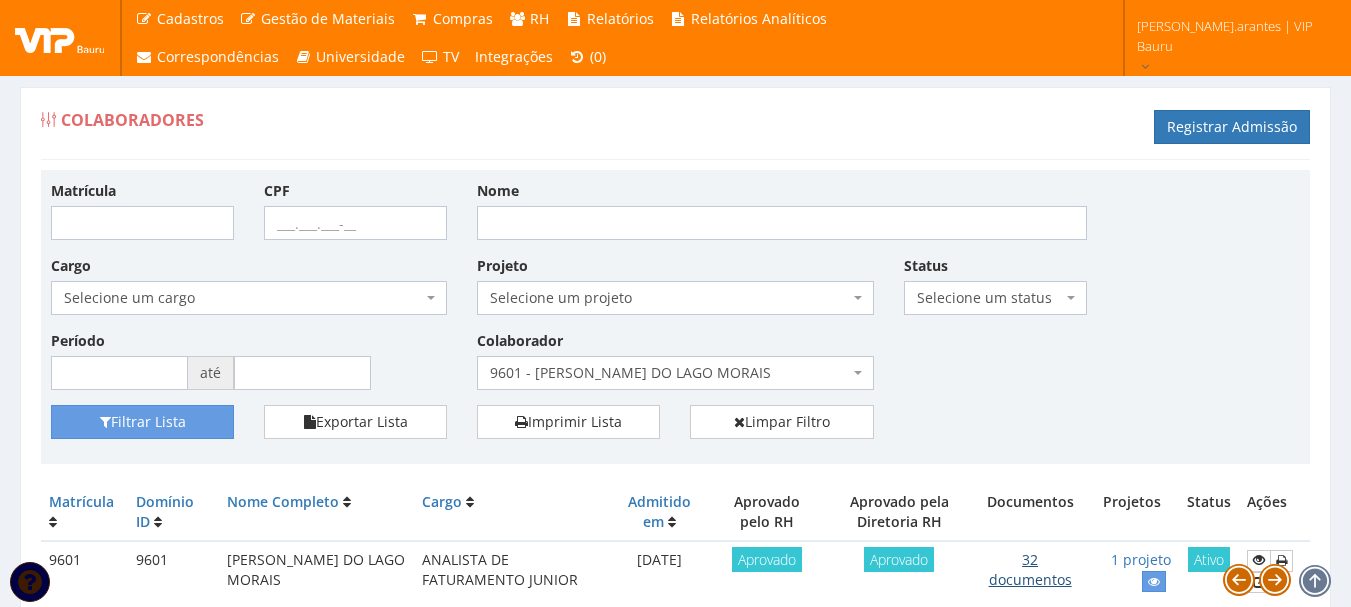 click on "32 documentos" at bounding box center [1030, 569] 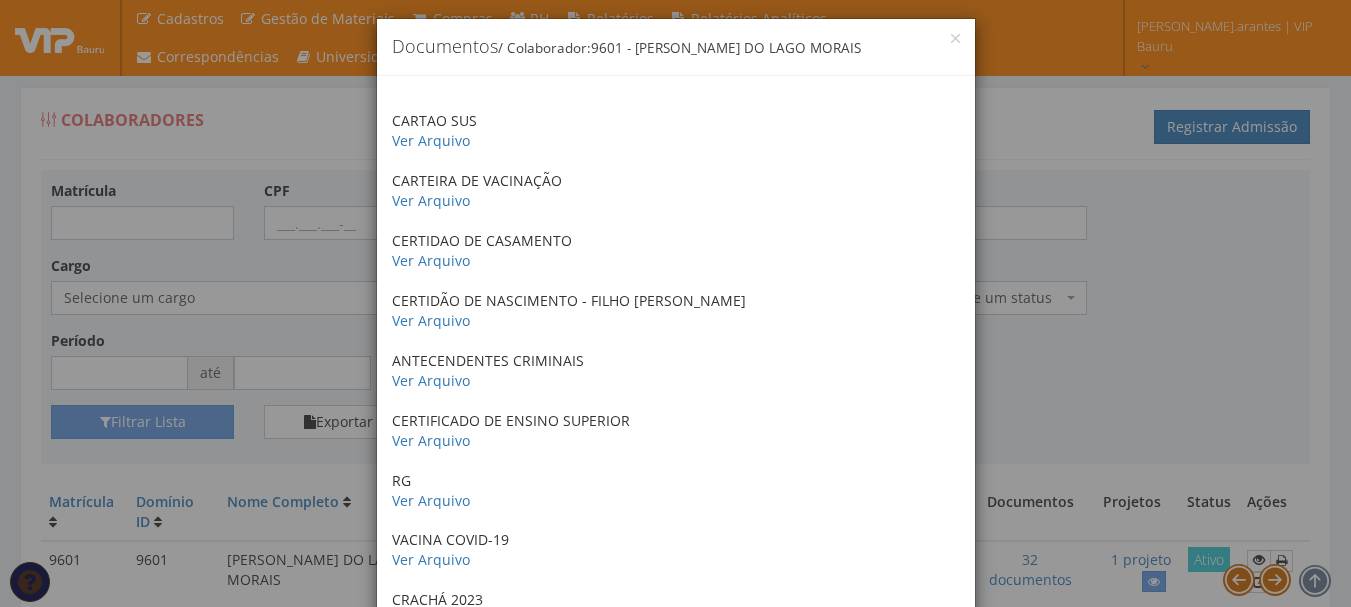 scroll, scrollTop: 0, scrollLeft: 0, axis: both 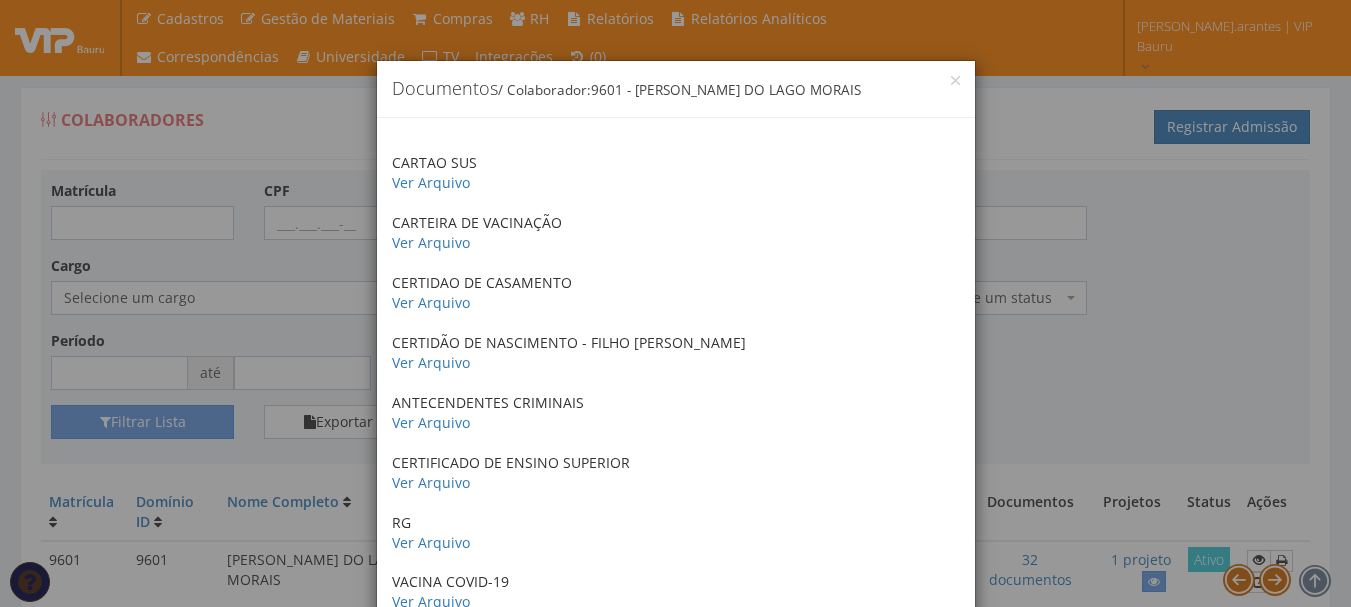 click on "Documentos  / Colaborador:  9601 - [PERSON_NAME] DO LAGO MORAIS" at bounding box center (676, 89) 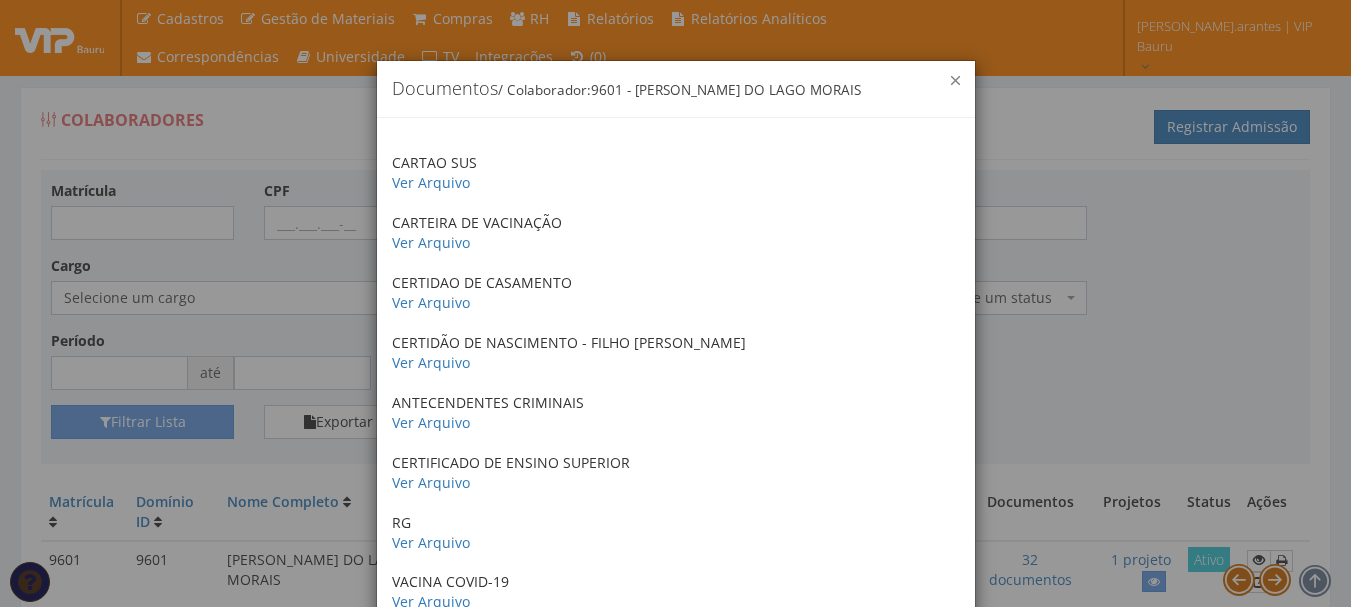 click on "×" at bounding box center (955, 80) 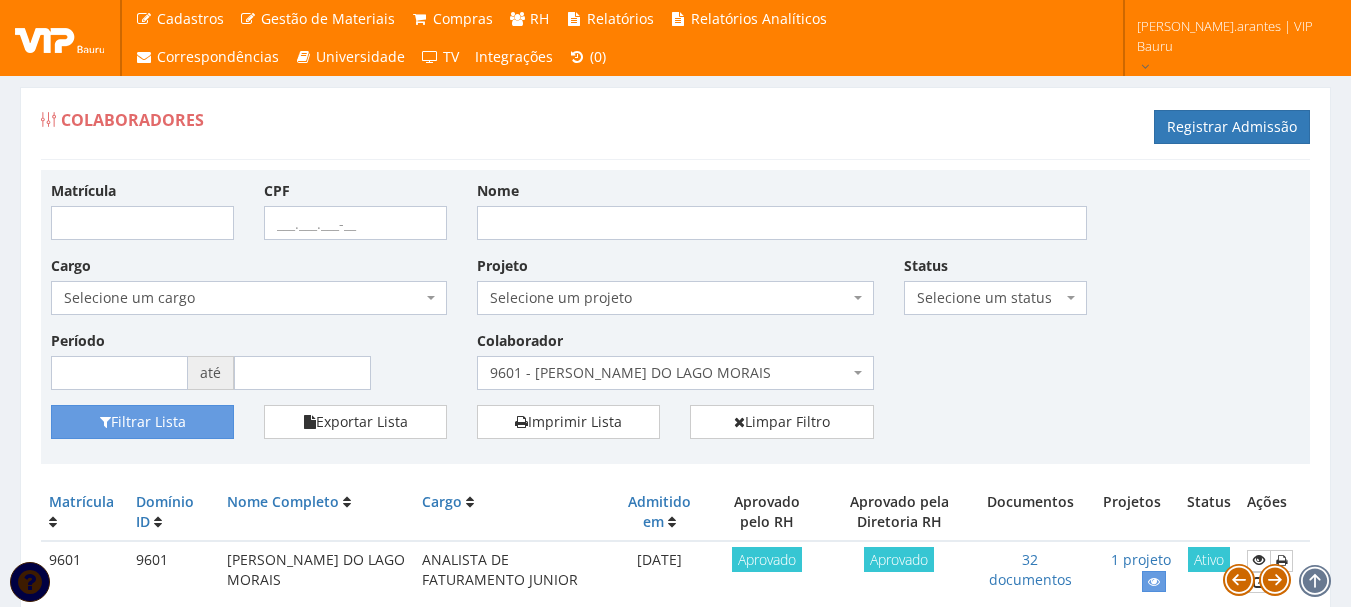 click on "9601 - [PERSON_NAME] DO LAGO MORAIS" at bounding box center [669, 373] 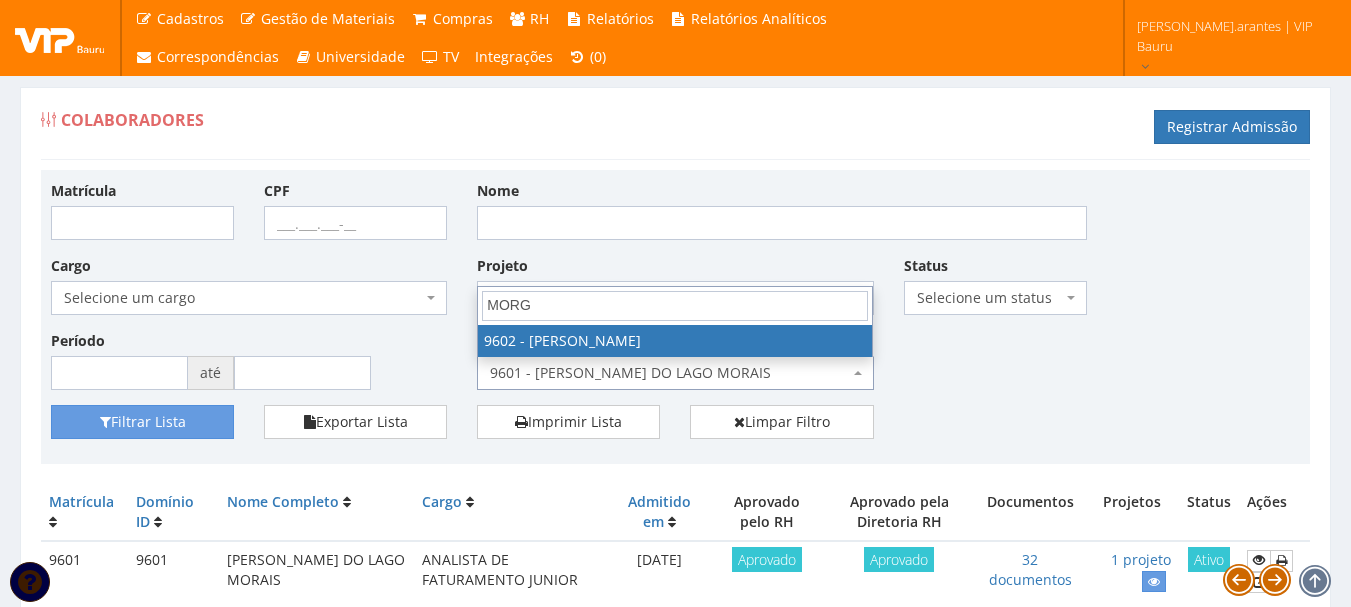 type on "MORGA" 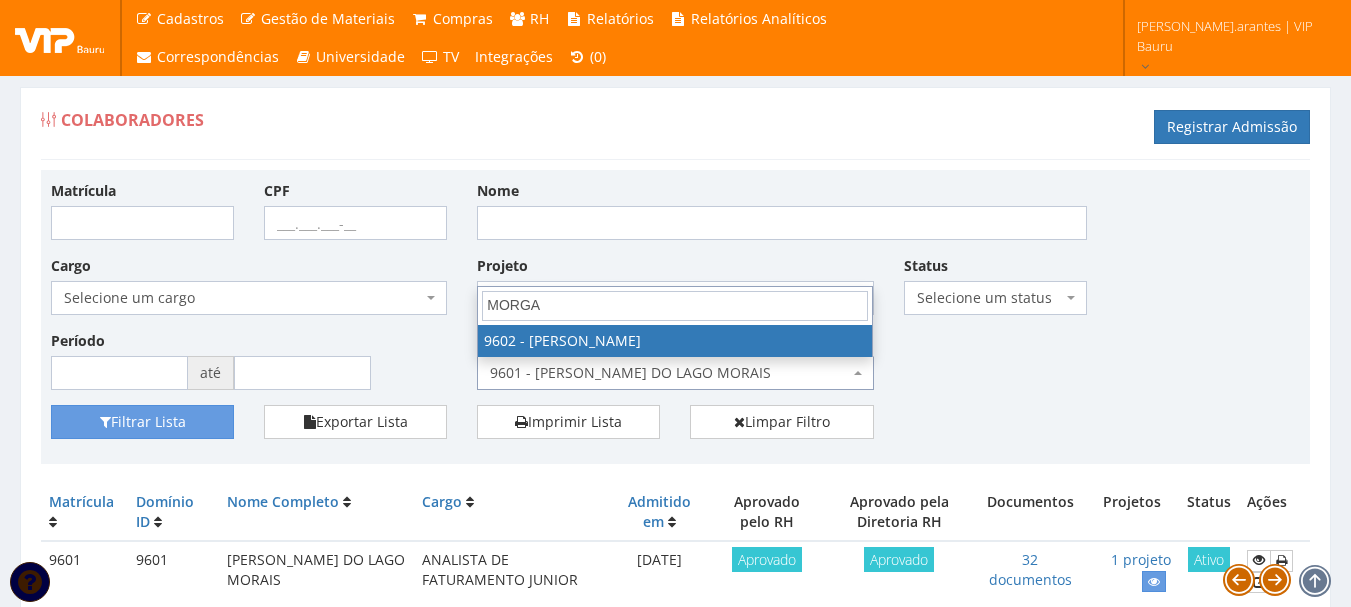 select on "3769" 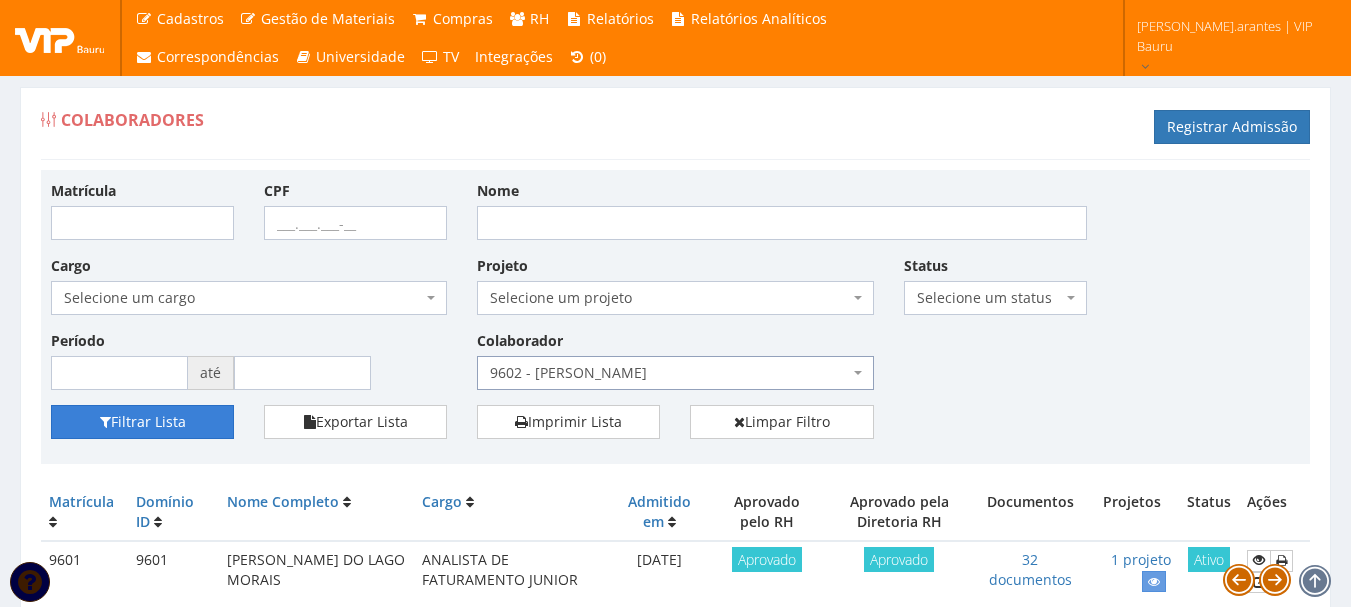 click on "Filtrar Lista" at bounding box center (142, 422) 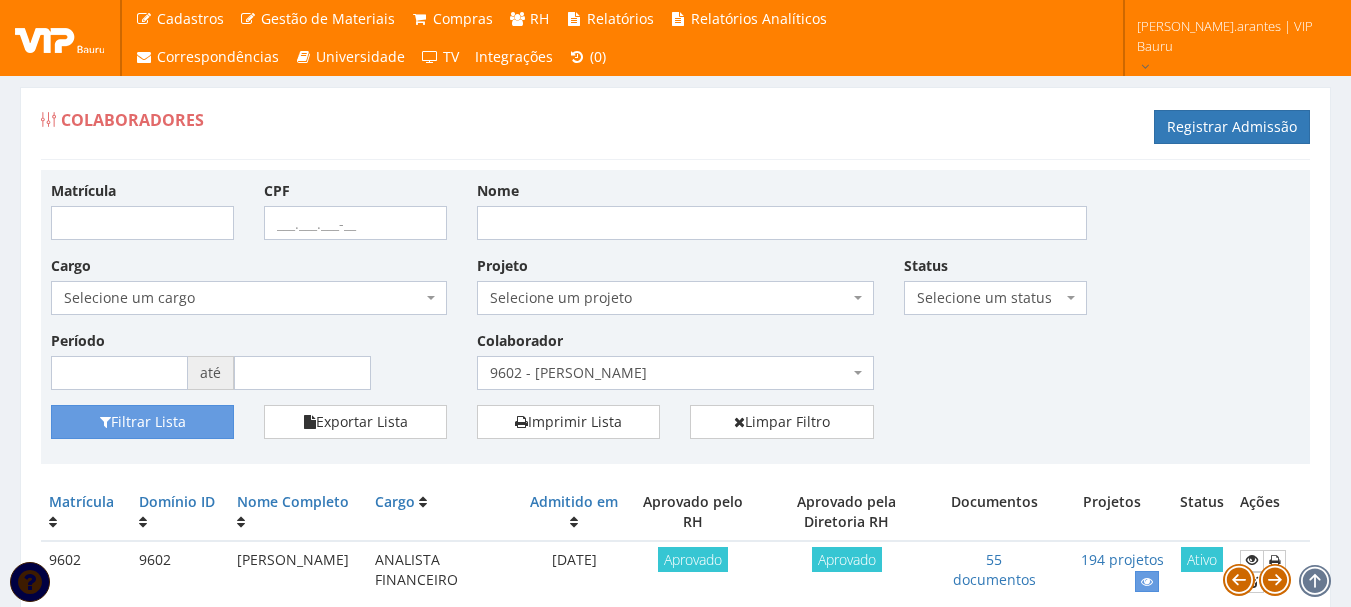 scroll, scrollTop: 0, scrollLeft: 0, axis: both 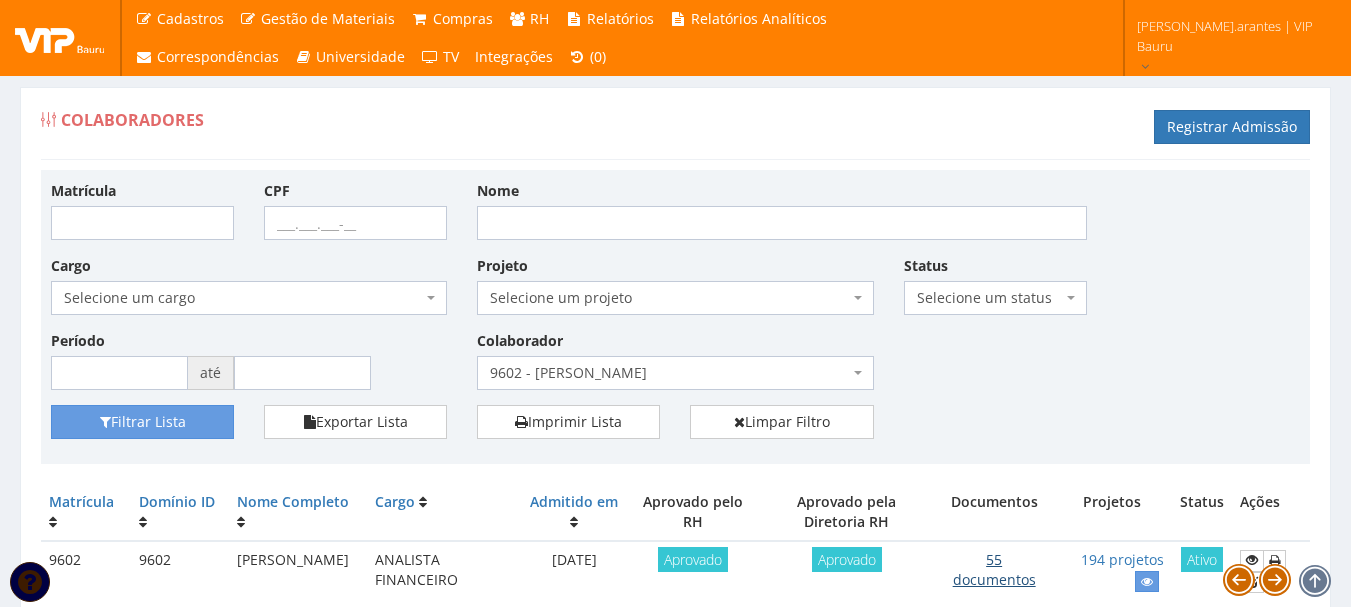 click on "55 documentos" at bounding box center (994, 569) 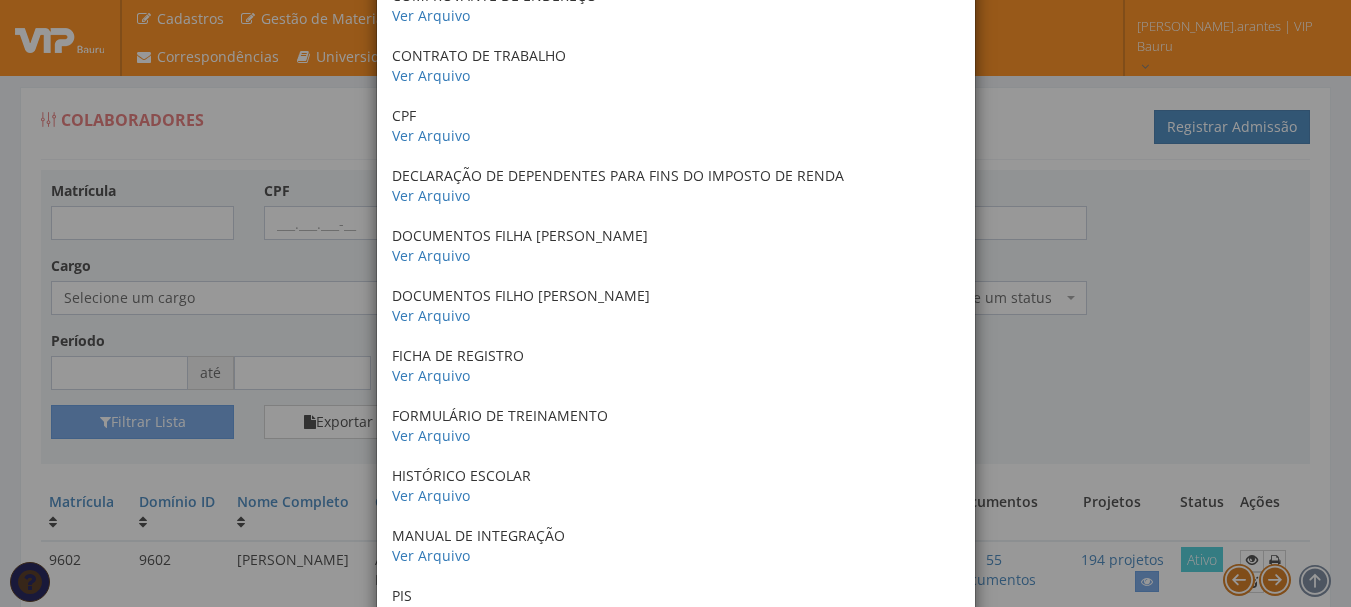 scroll, scrollTop: 653, scrollLeft: 0, axis: vertical 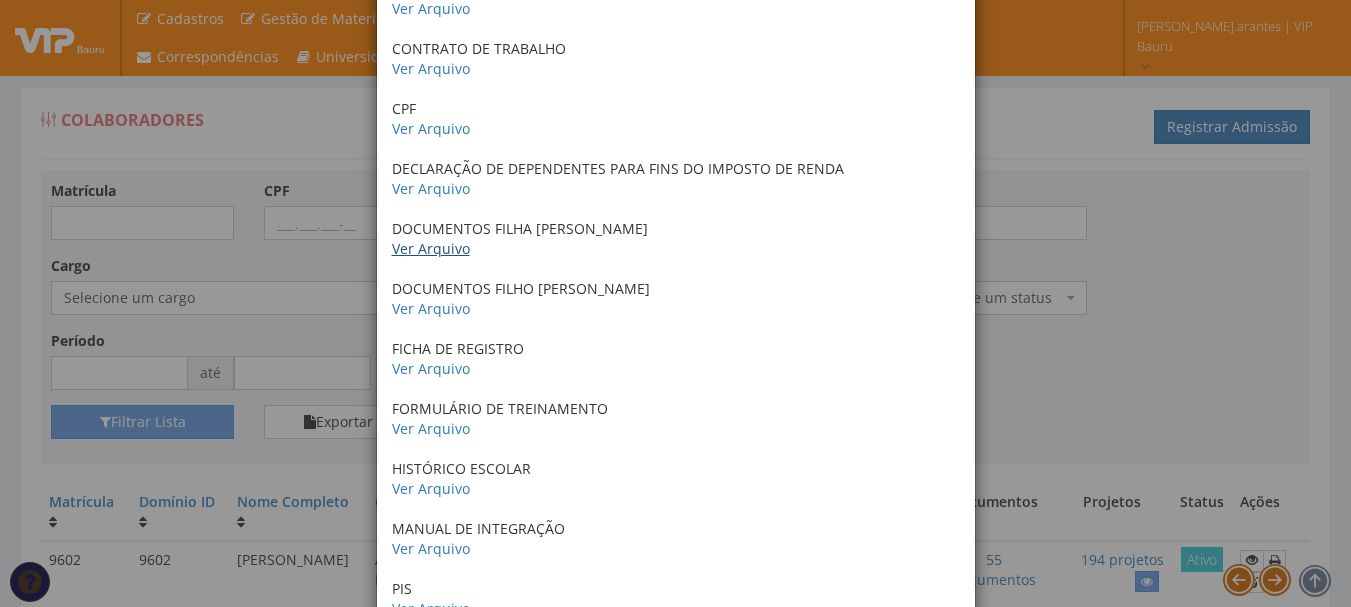 click on "Ver Arquivo" at bounding box center [431, 248] 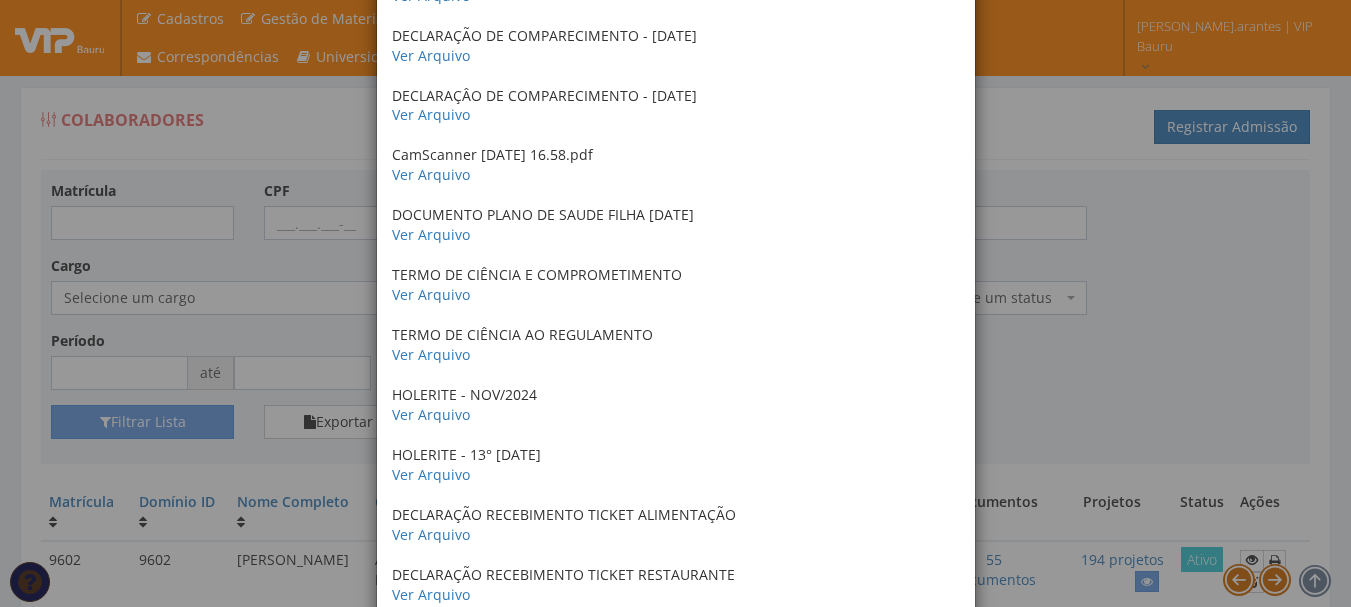 scroll, scrollTop: 2360, scrollLeft: 0, axis: vertical 